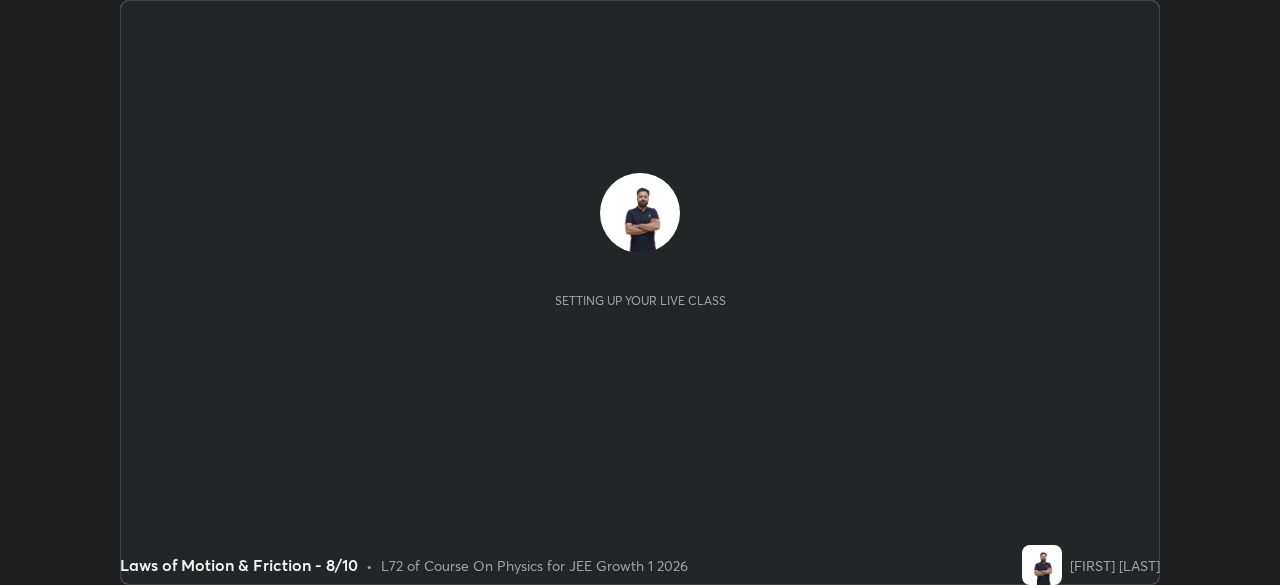 scroll, scrollTop: 0, scrollLeft: 0, axis: both 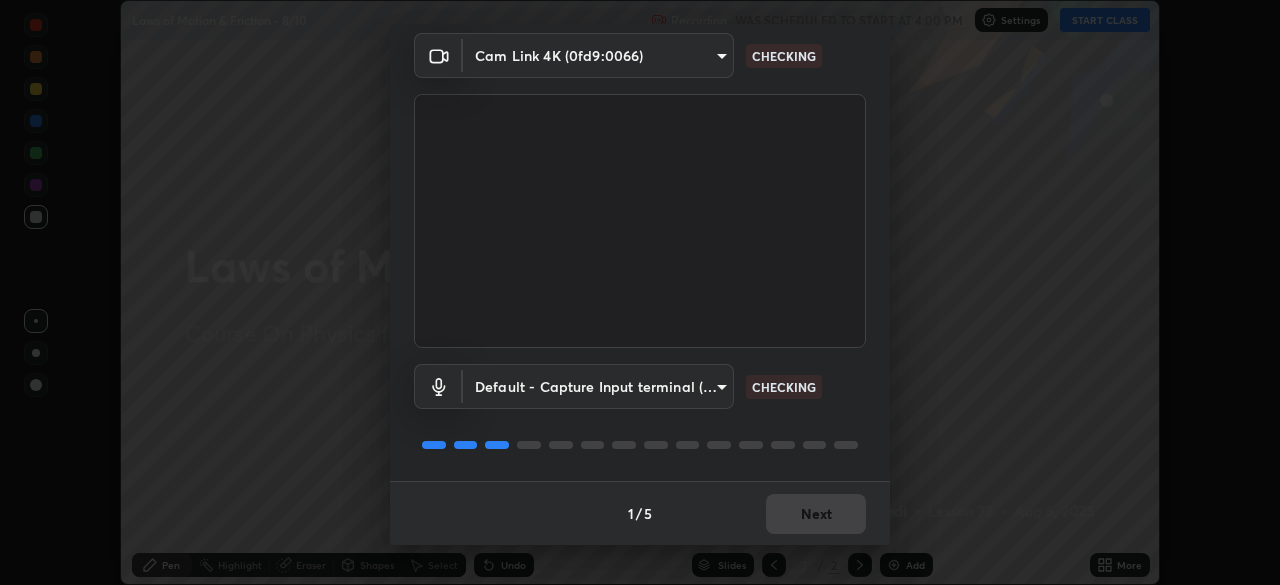 click on "Erase all Laws of Motion & Friction - 8/10 Recording WAS SCHEDULED TO START AT  4:00 PM Settings START CLASS Setting up your live class Laws of Motion & Friction - 8/10 • L72 of Course On Physics for JEE Growth 1 2026 [FIRST] [LAST] Pen Highlight Eraser Shapes Select Undo Slides 2 / 2 Add More Enable hand raising Enable raise hand to speak to learners. Once enabled, chat will be turned off temporarily. Enable x   No doubts shared Encourage your learners to ask a doubt for better clarity Report an issue Reason for reporting Buffering Chat not working Audio - Video sync issue Educator video quality low ​Attach an image Report Media settings Cam Link 4K (0fd9:0066) 69c81835c89ca4619384dcbe3fb59b7e9d9980f873b6d793669ae938ed96433c CHECKING Default - Capture Input terminal (Digital Array MIC) default CHECKING 1 / 5 Next" at bounding box center [640, 292] 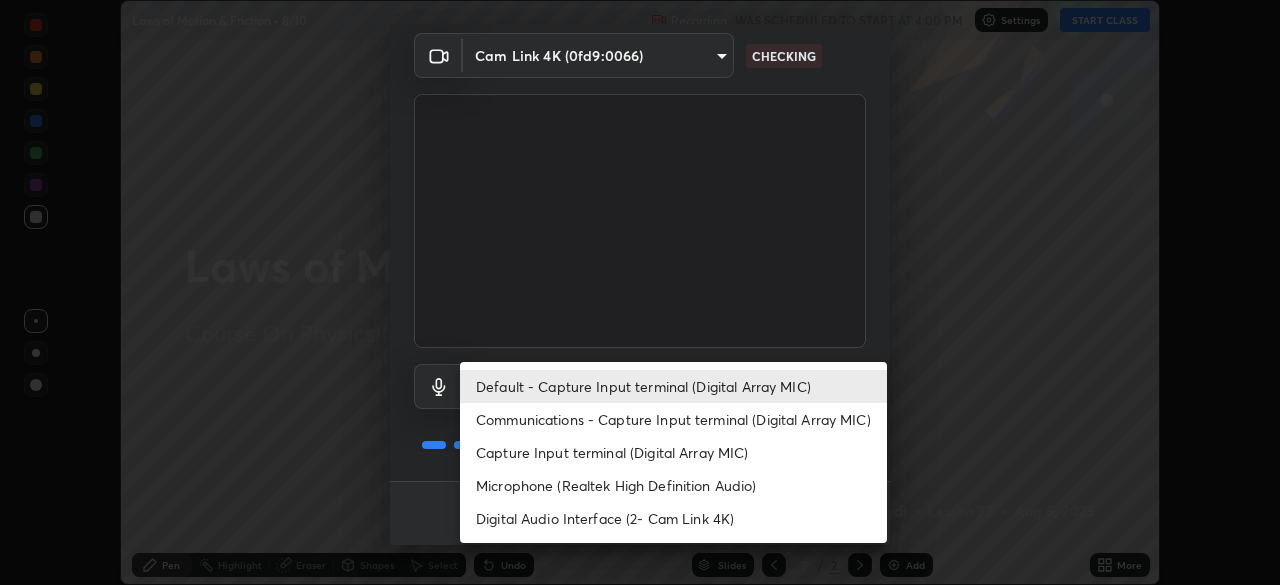 click on "Digital Audio Interface (2- Cam Link 4K)" at bounding box center (673, 518) 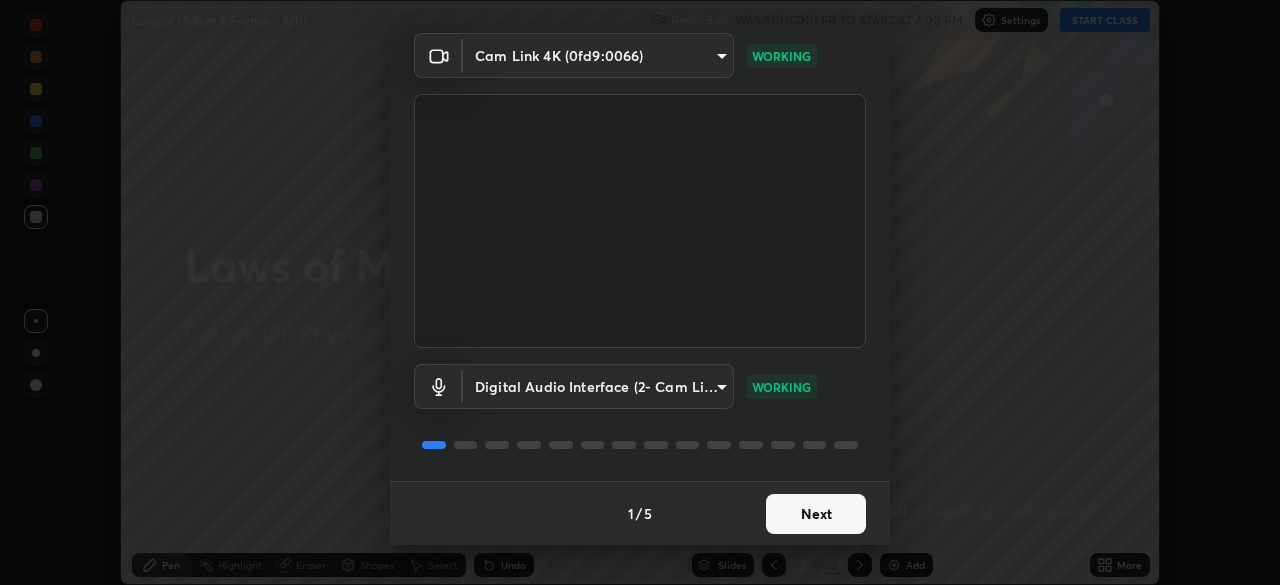 click on "Next" at bounding box center [816, 514] 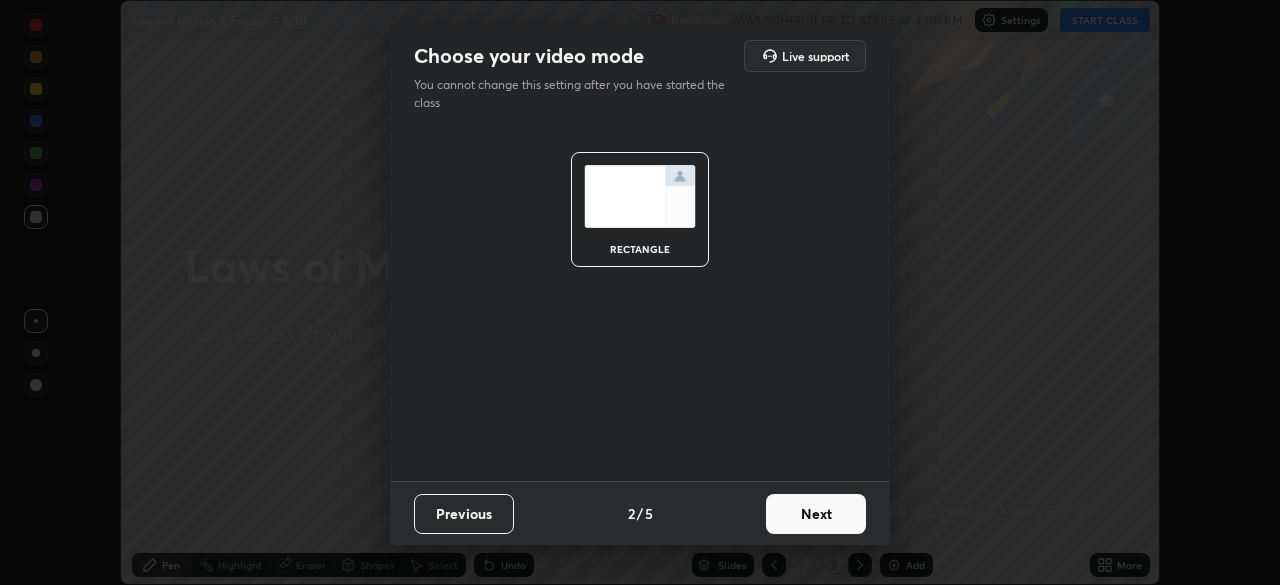 scroll, scrollTop: 0, scrollLeft: 0, axis: both 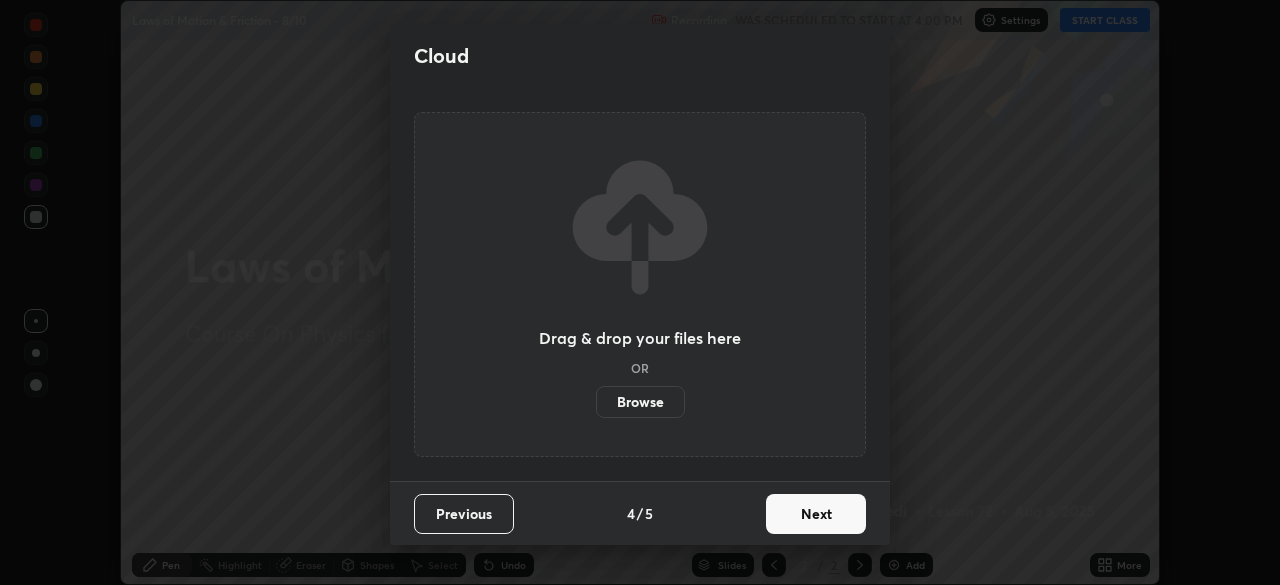 click on "Next" at bounding box center (816, 514) 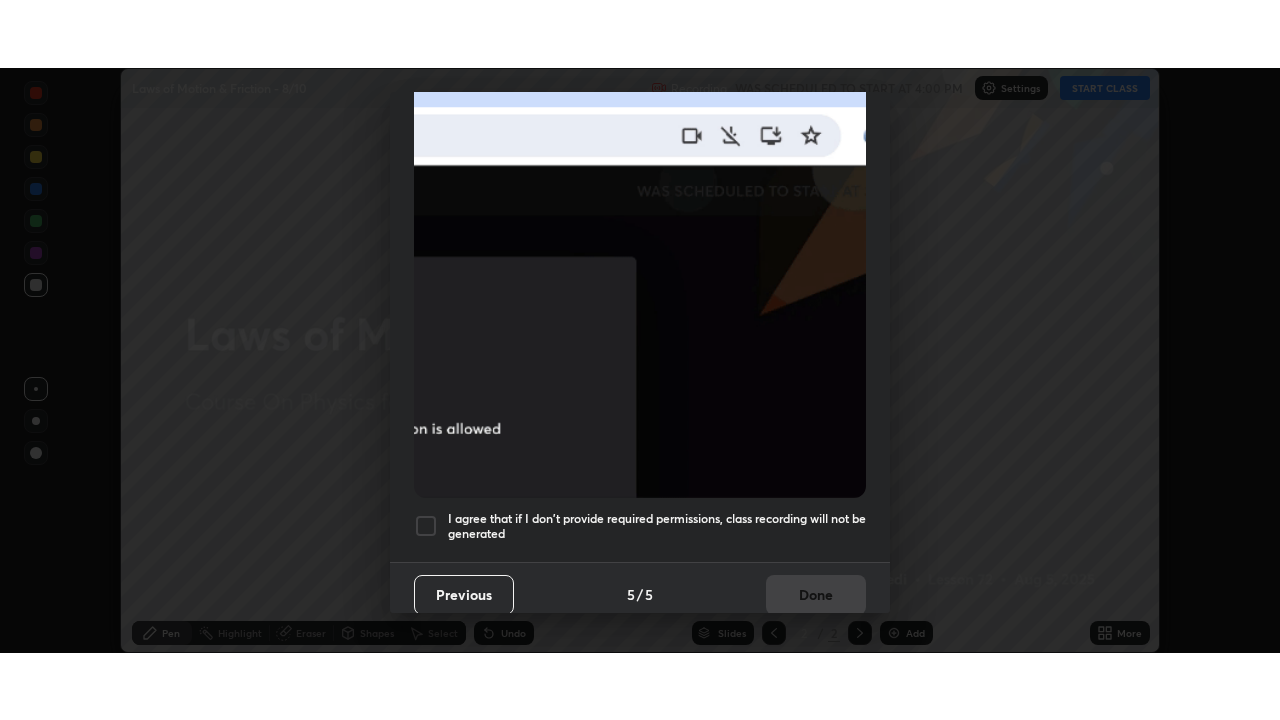 scroll, scrollTop: 479, scrollLeft: 0, axis: vertical 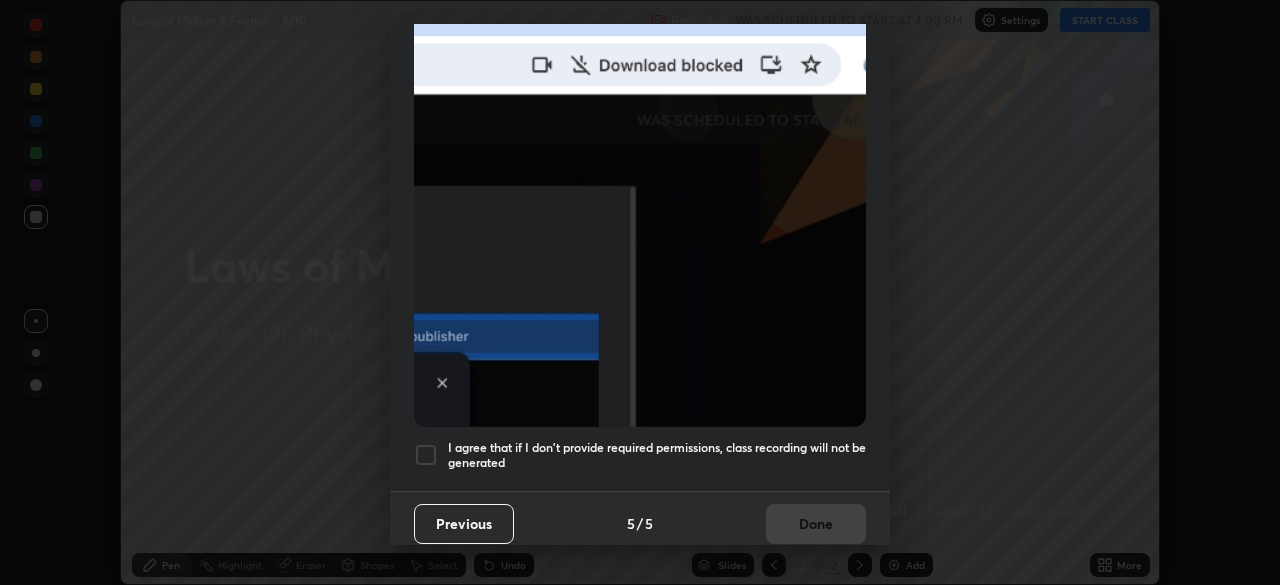 click on "I agree that if I don't provide required permissions, class recording will not be generated" at bounding box center [657, 455] 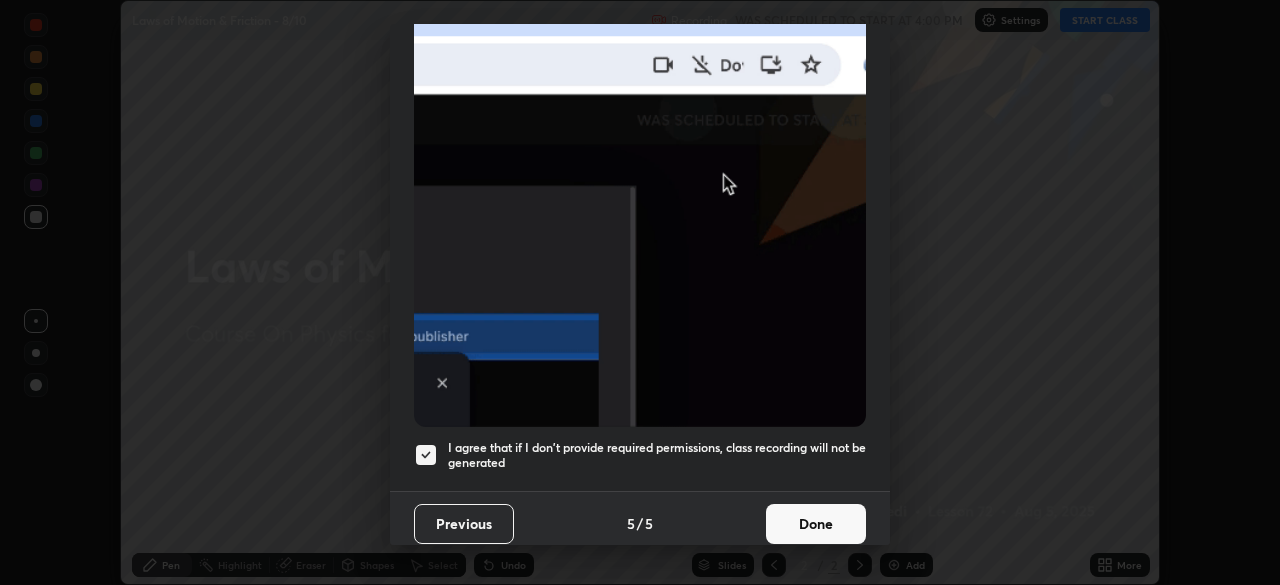 click on "Done" at bounding box center (816, 524) 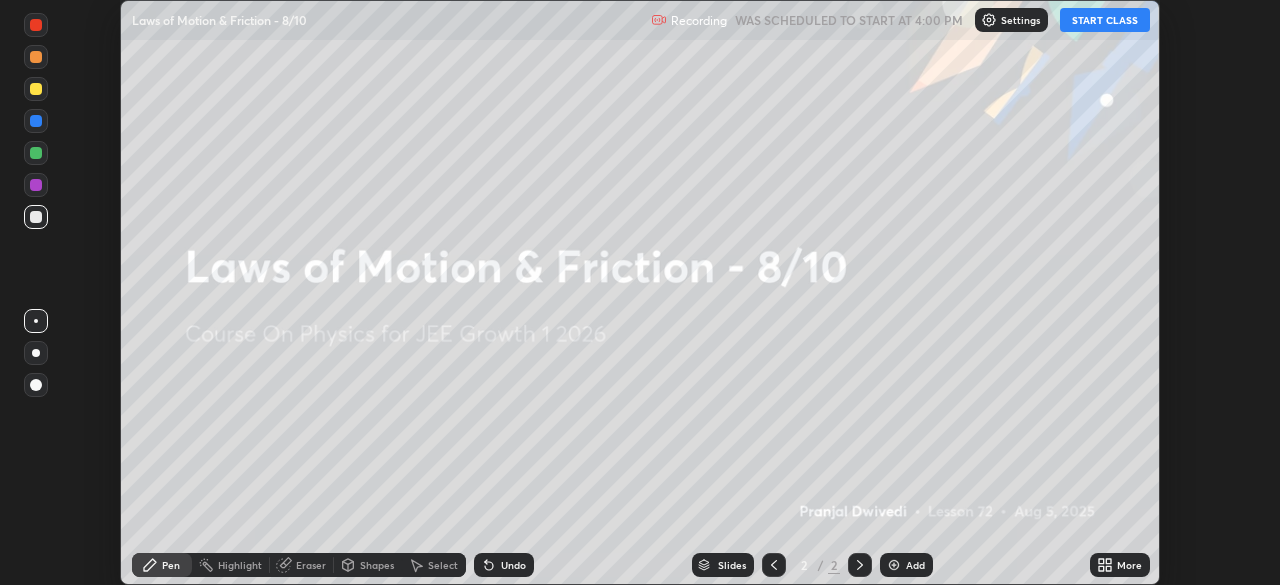 click 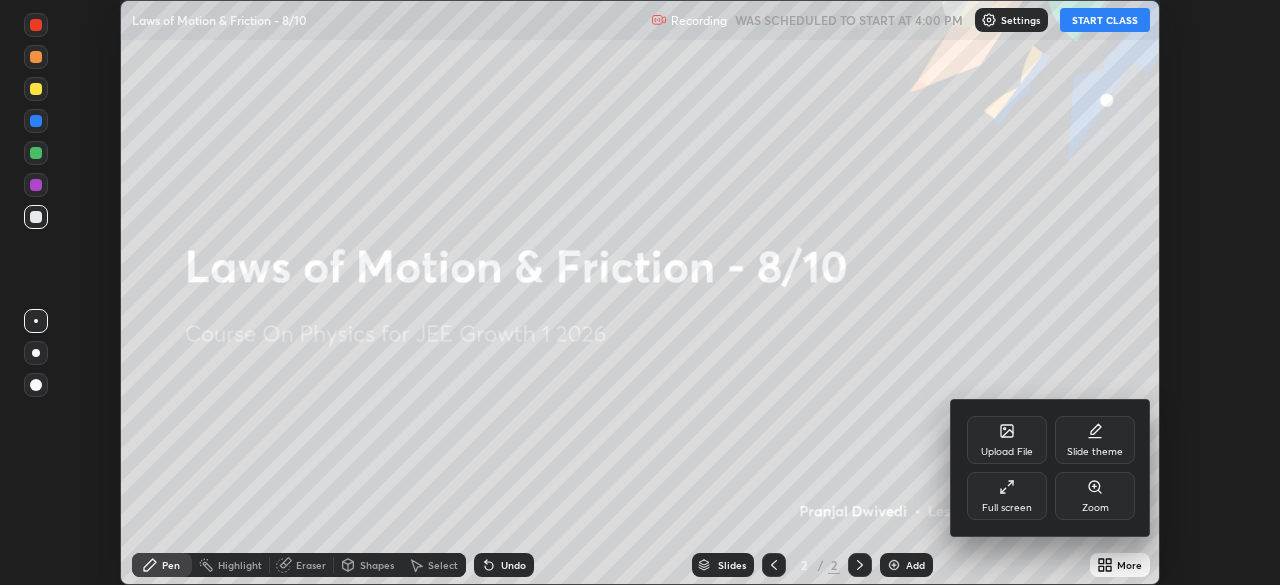 click on "Full screen" at bounding box center [1007, 496] 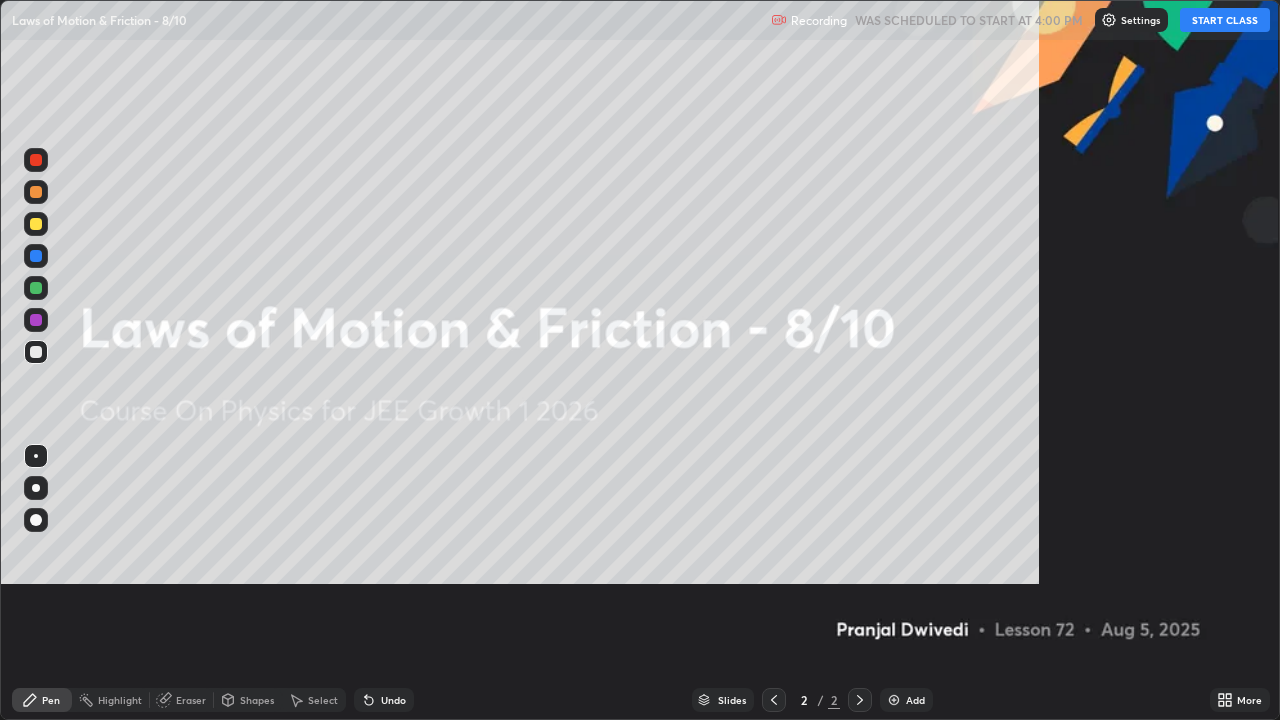 scroll, scrollTop: 99280, scrollLeft: 98720, axis: both 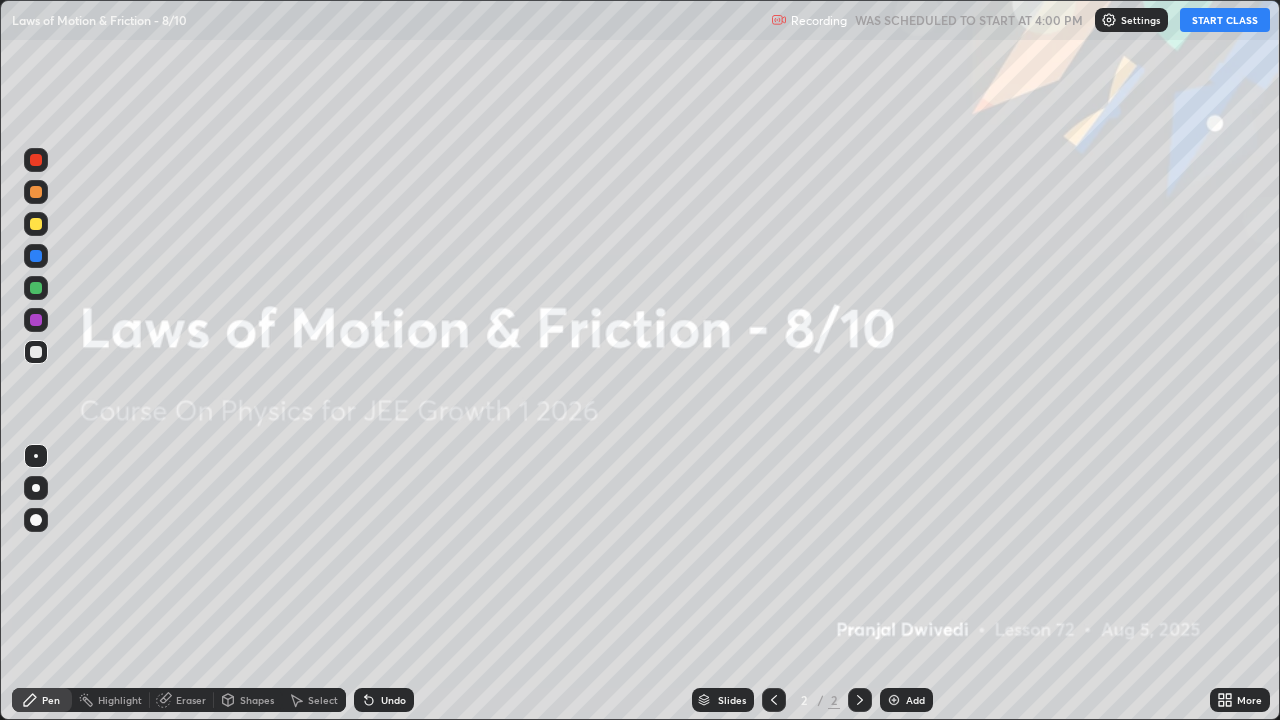 click on "START CLASS" at bounding box center [1225, 20] 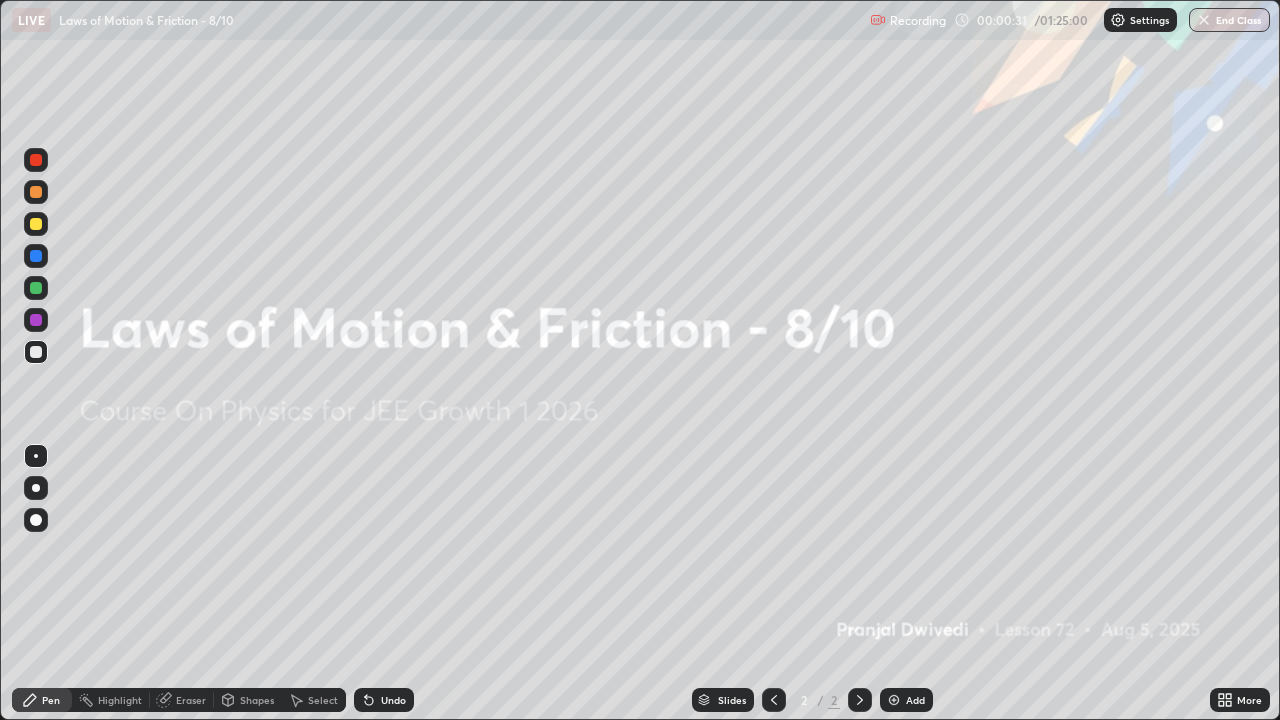 click on "Add" at bounding box center [906, 700] 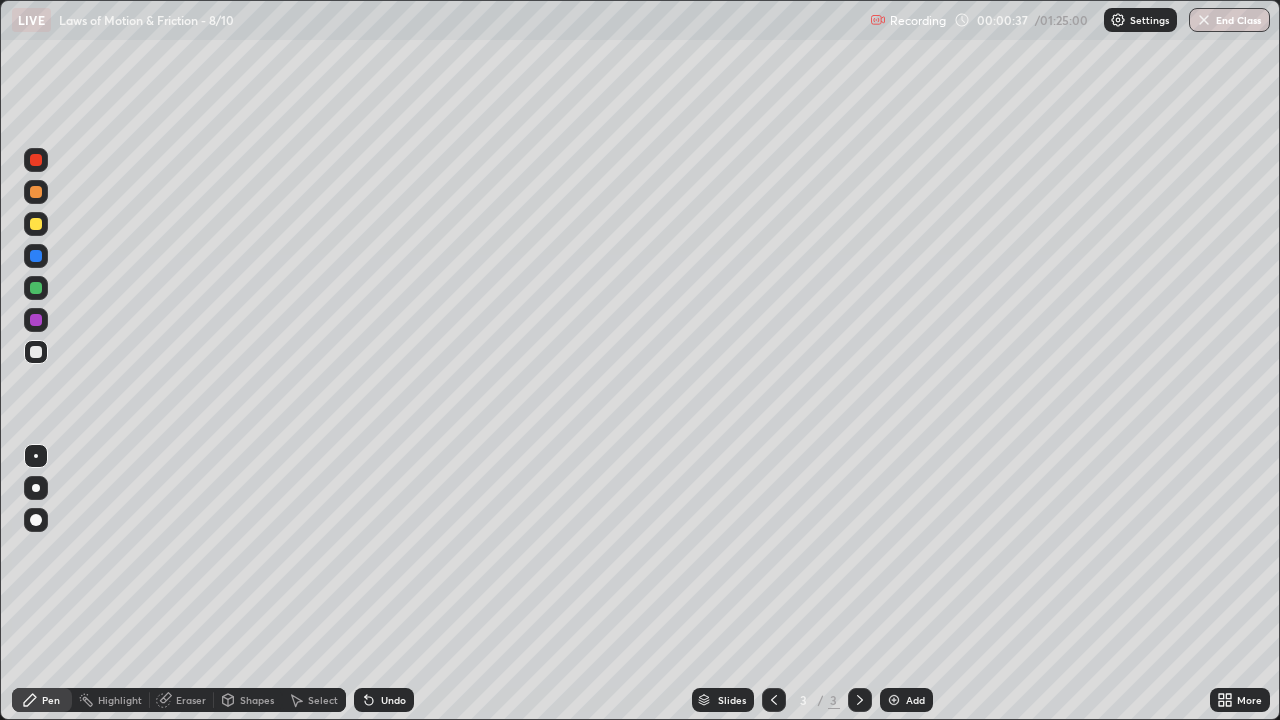click on "Shapes" at bounding box center (257, 700) 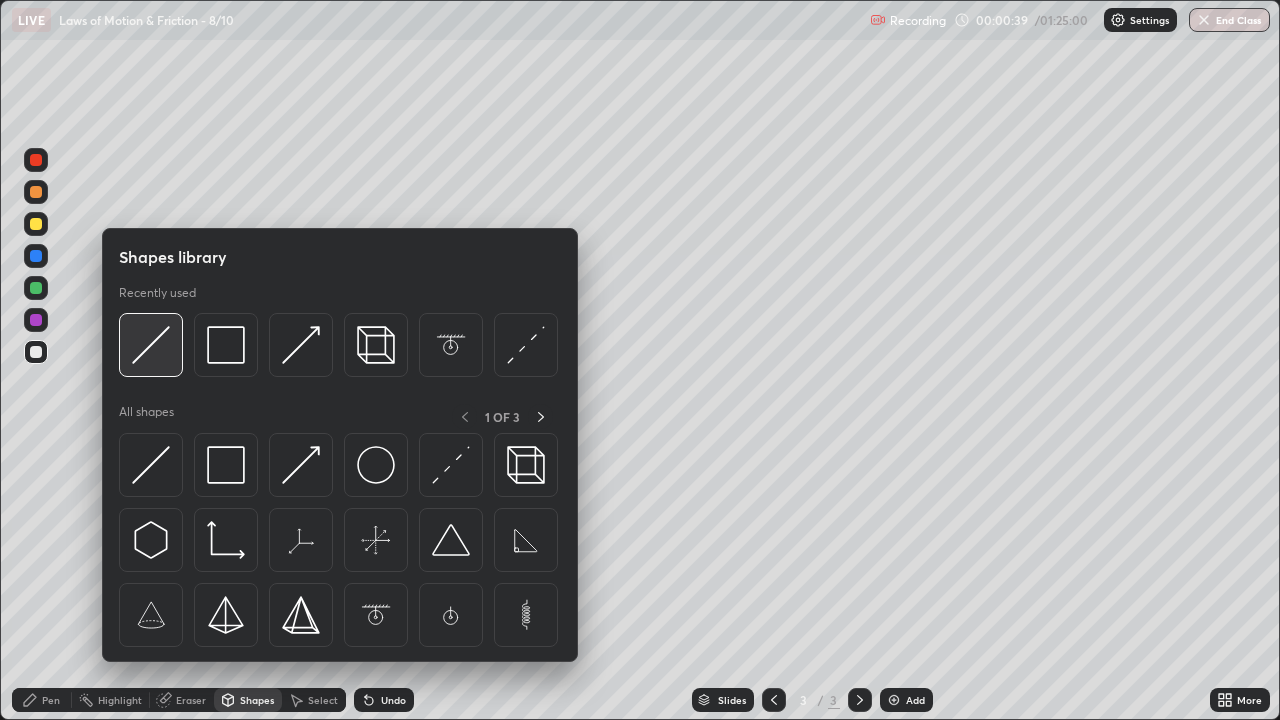 click at bounding box center [151, 345] 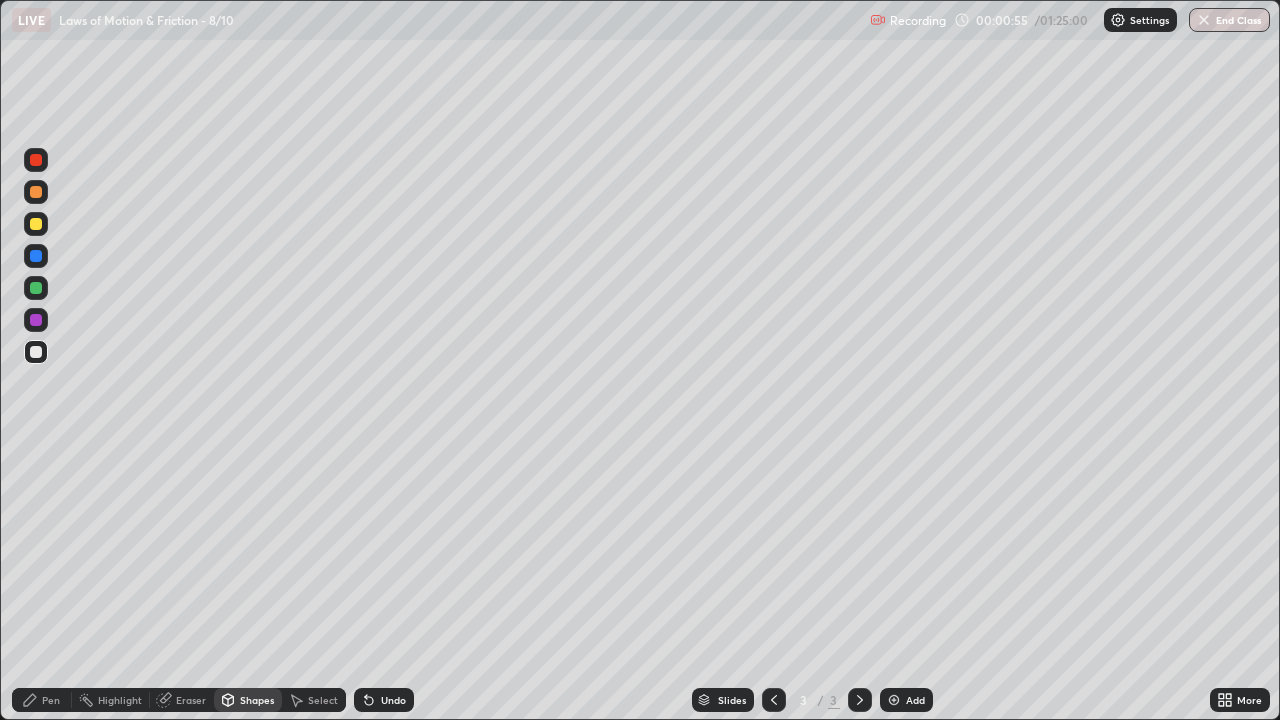 click on "Shapes" at bounding box center (257, 700) 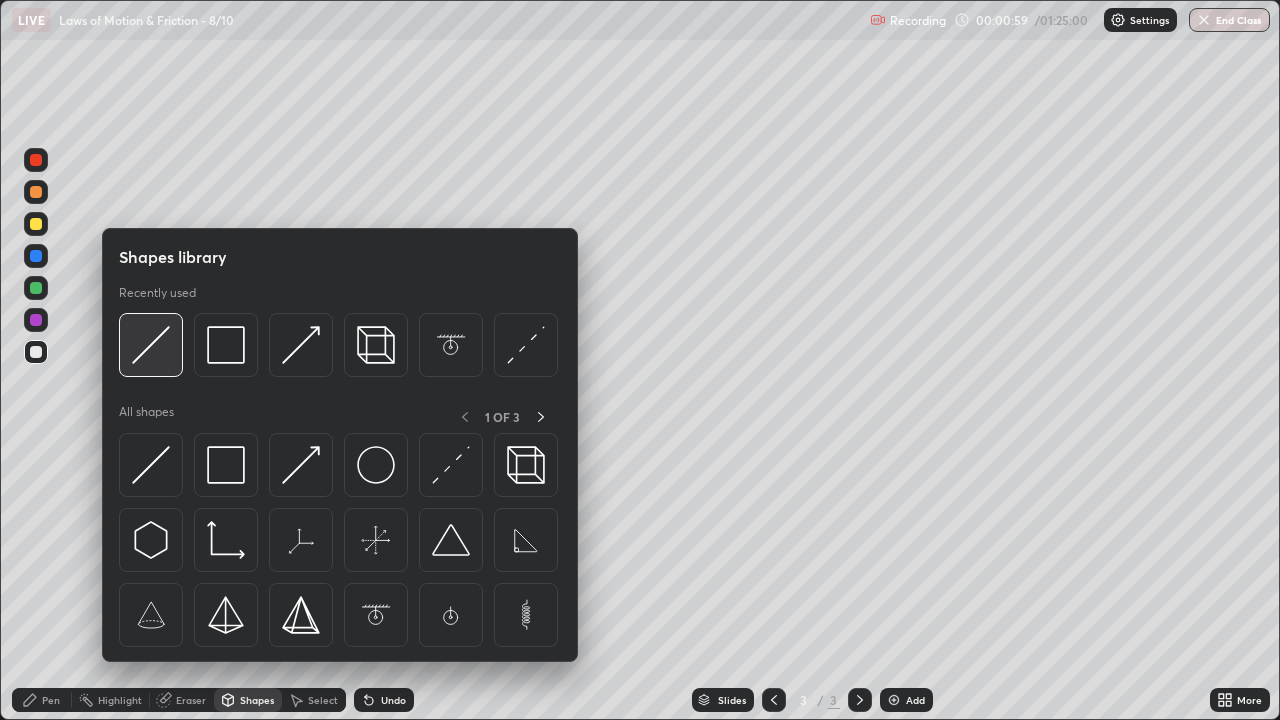click at bounding box center (151, 345) 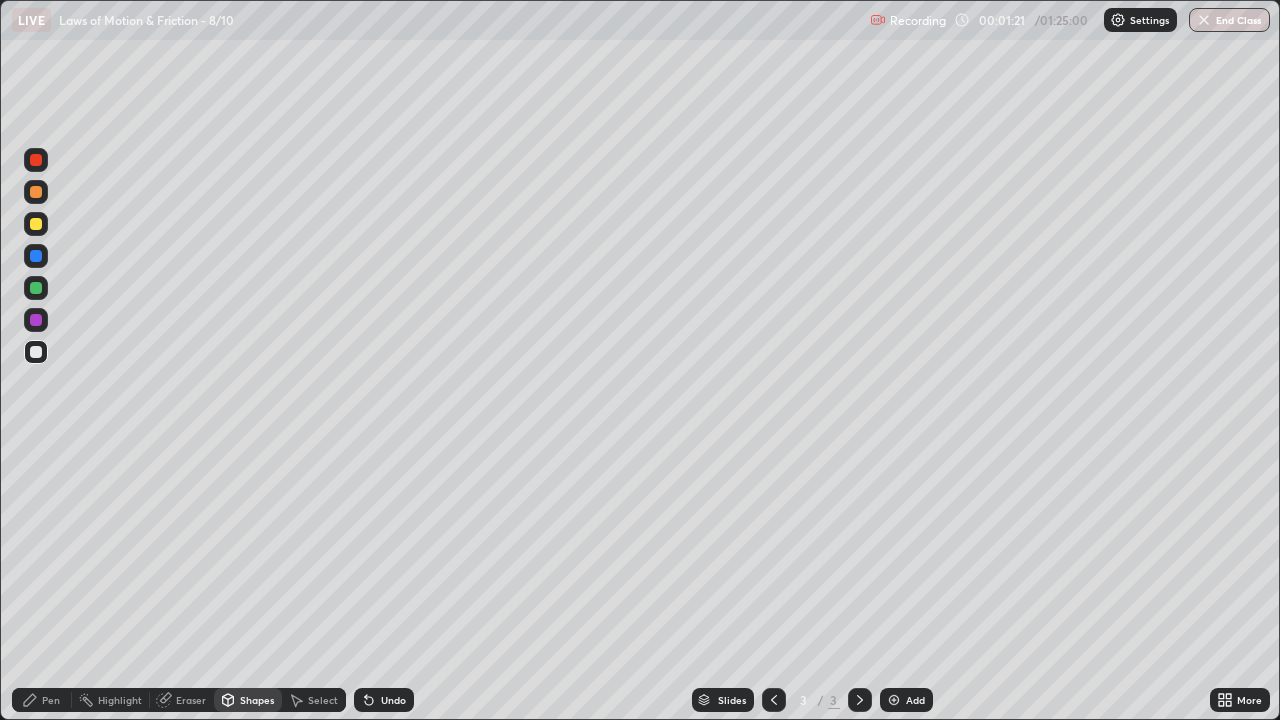 click on "Undo" at bounding box center (393, 700) 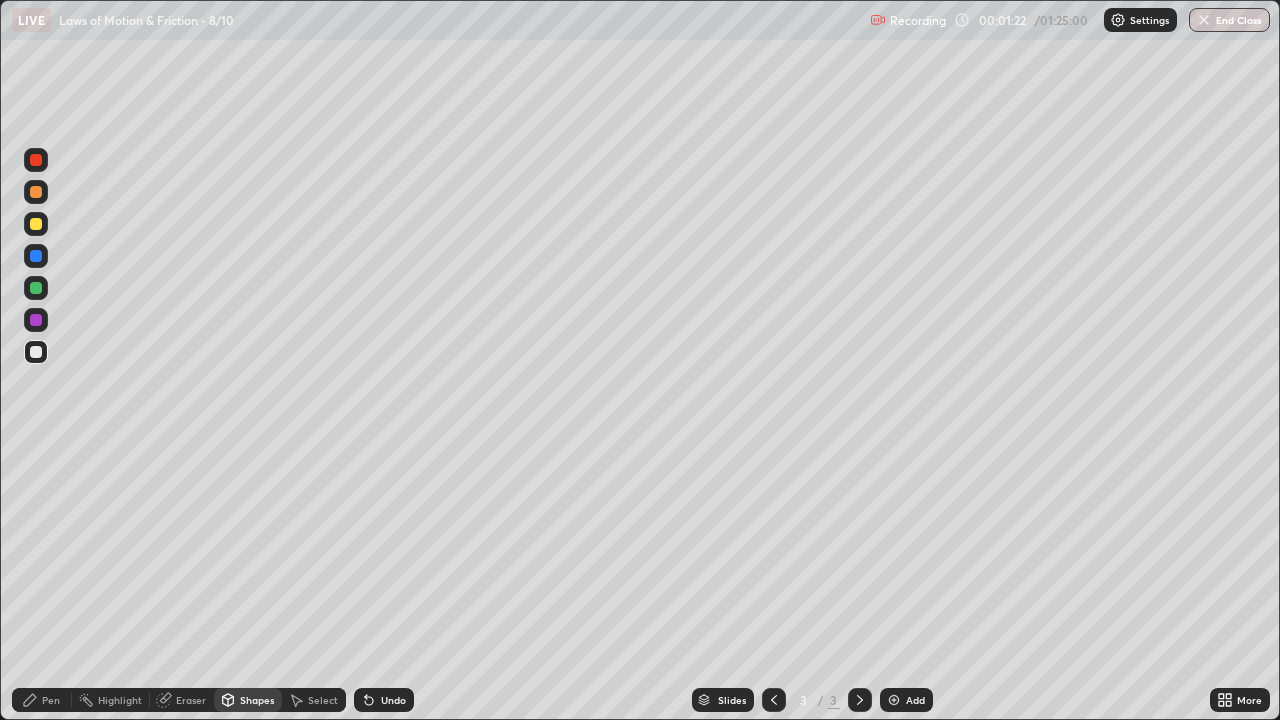 click on "Pen" at bounding box center [51, 700] 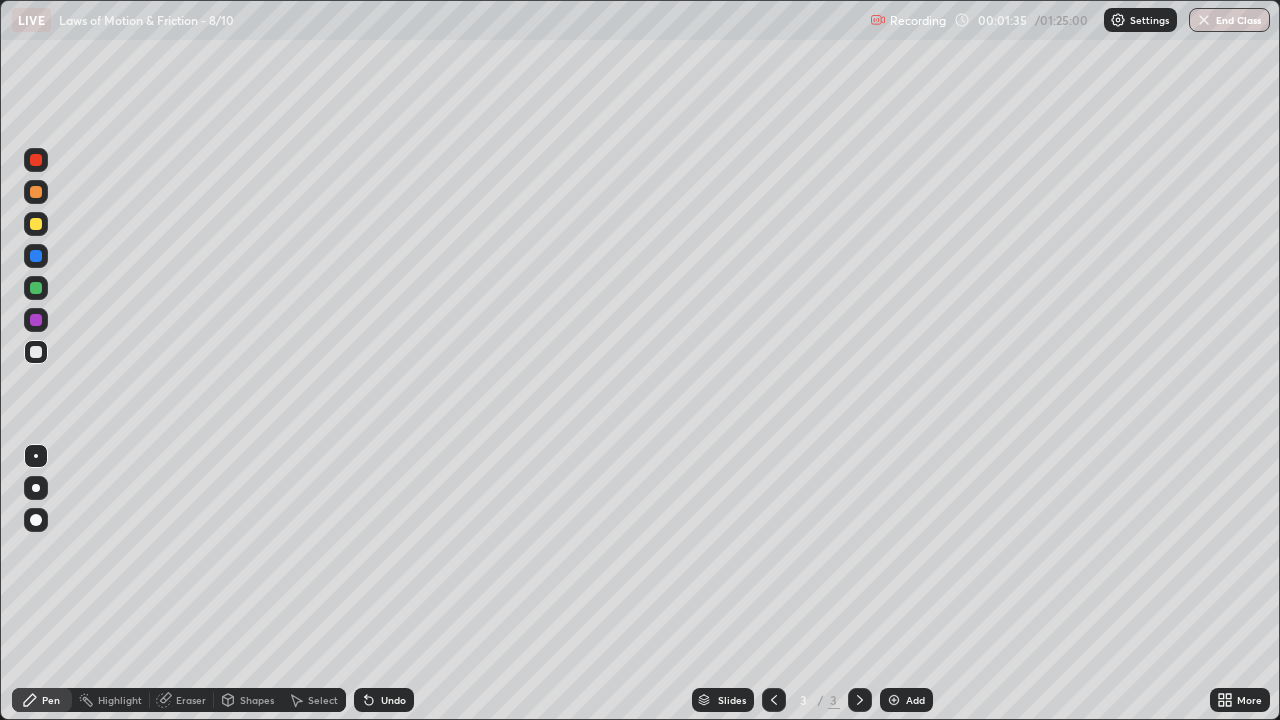 click at bounding box center [36, 224] 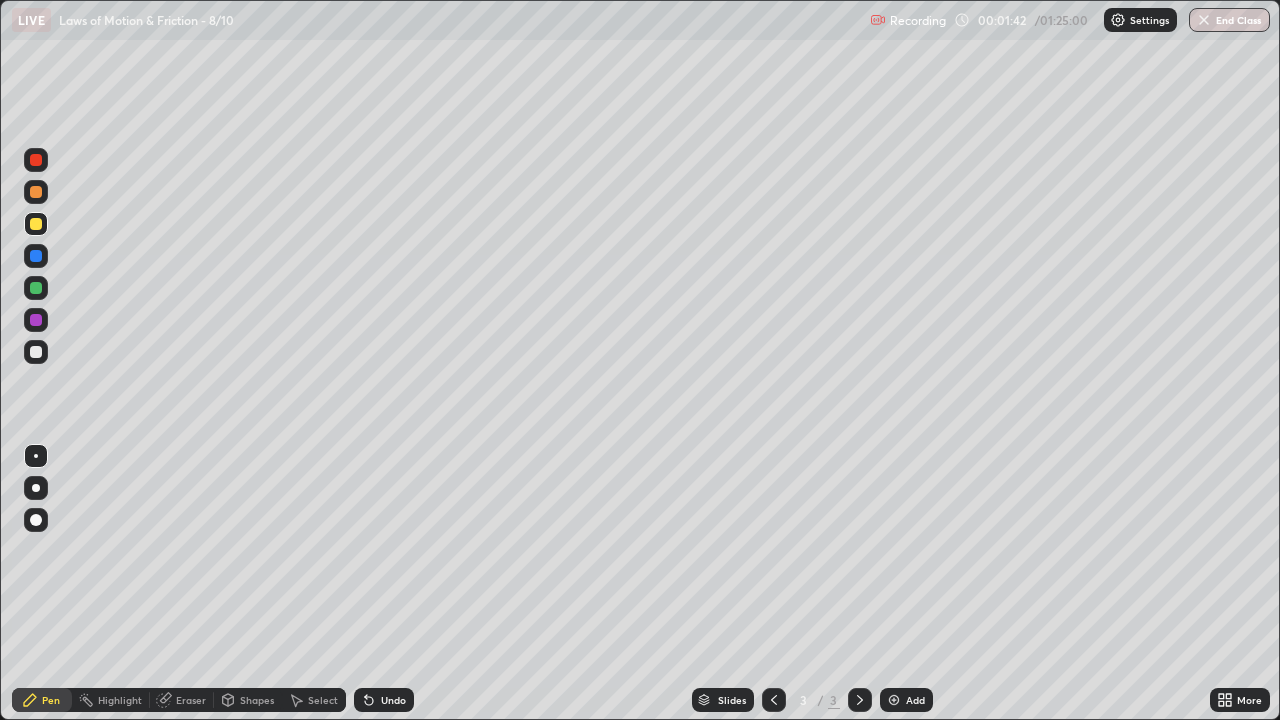 click on "Undo" at bounding box center [393, 700] 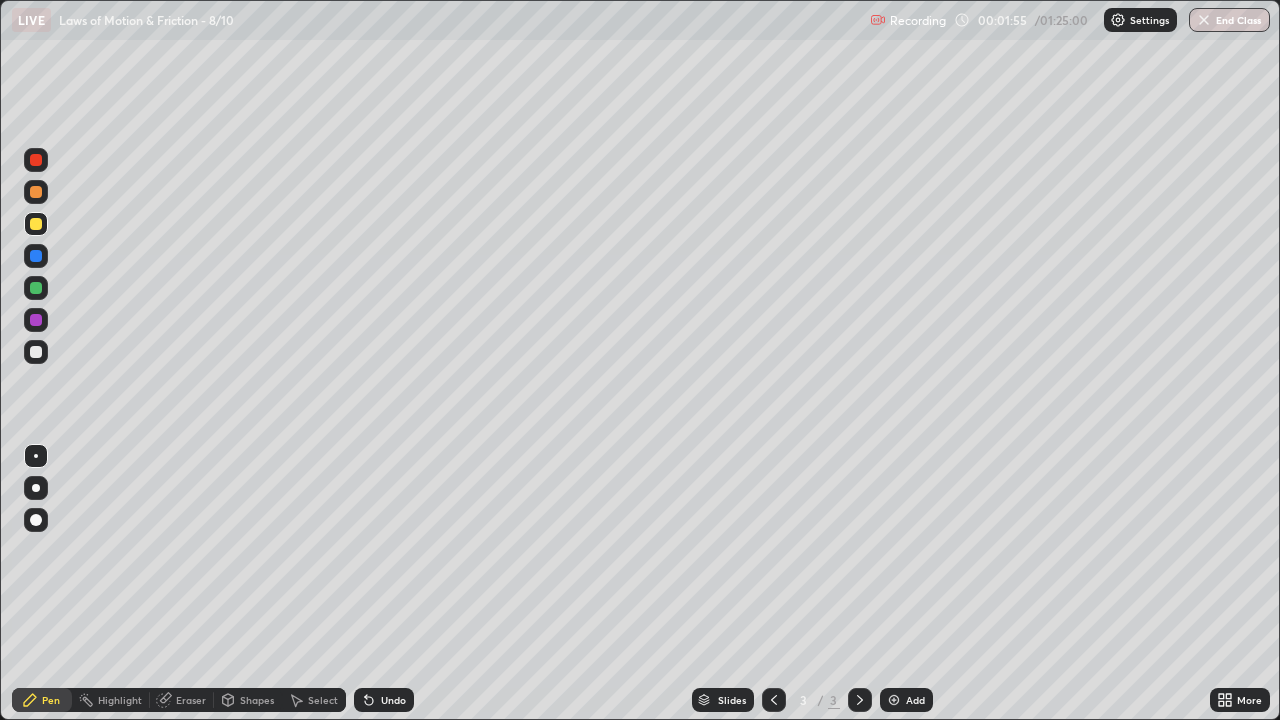 click on "Undo" at bounding box center [393, 700] 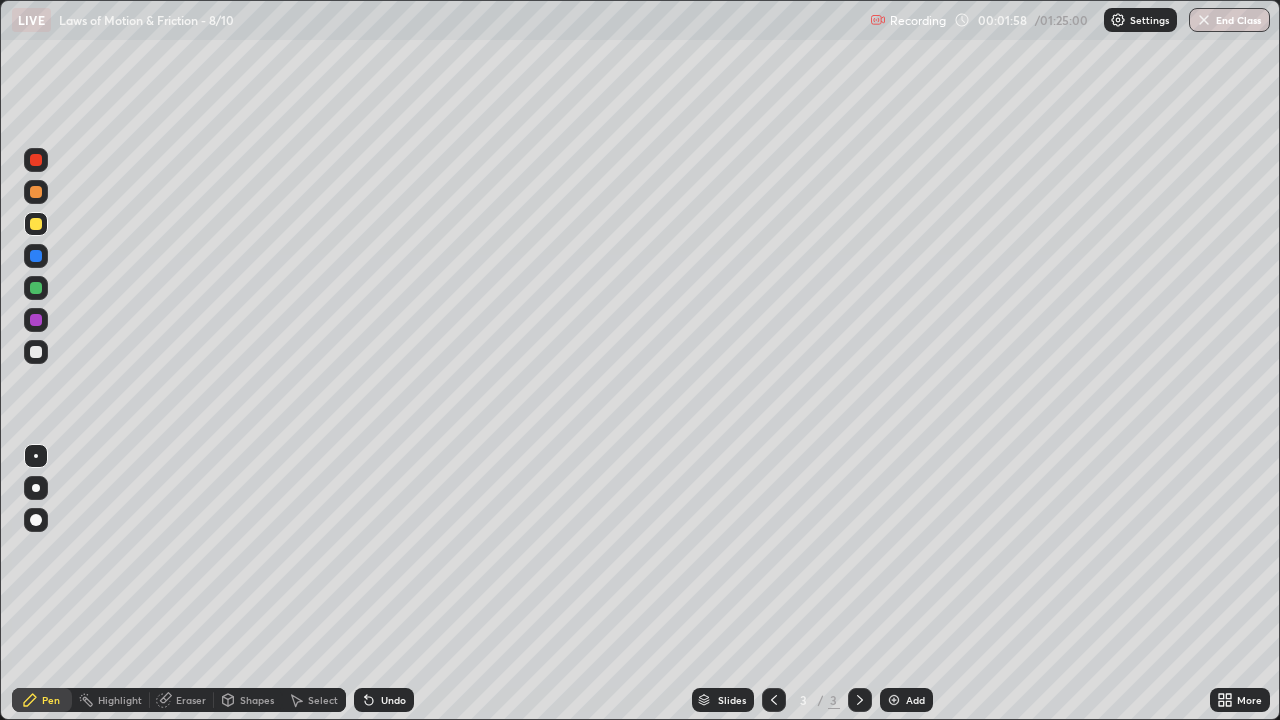 click on "Undo" at bounding box center [393, 700] 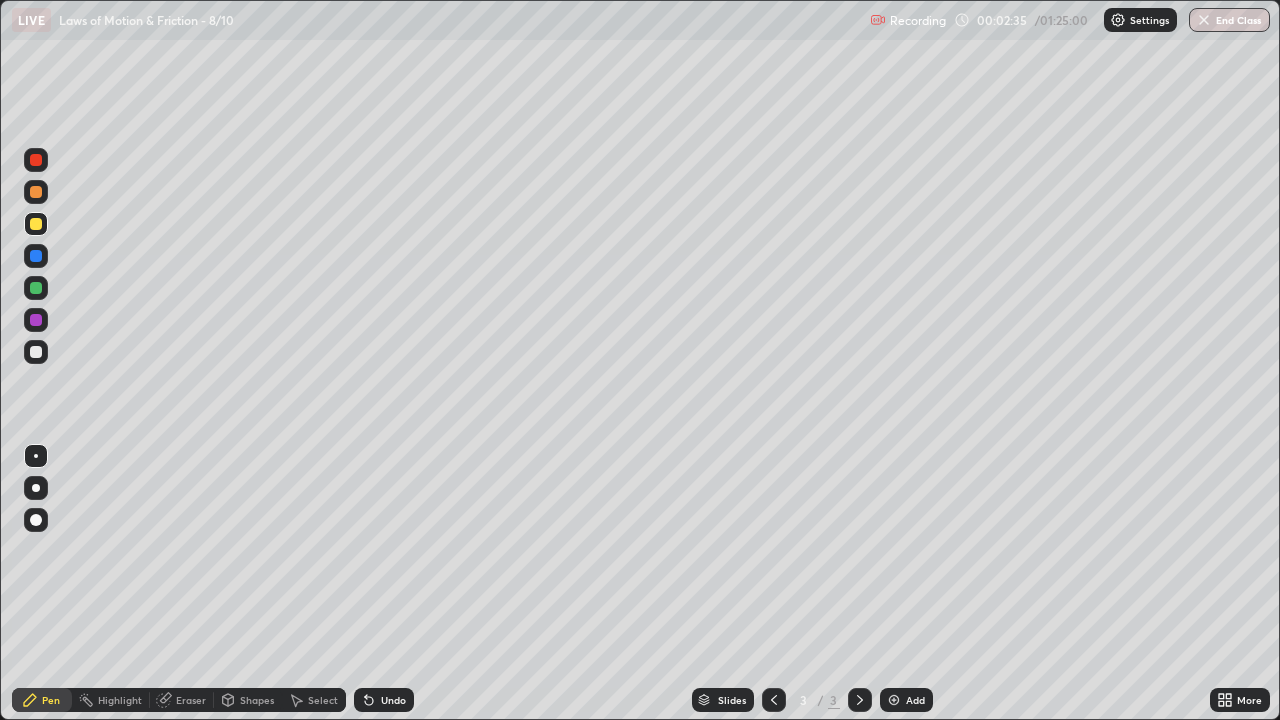 click at bounding box center [36, 288] 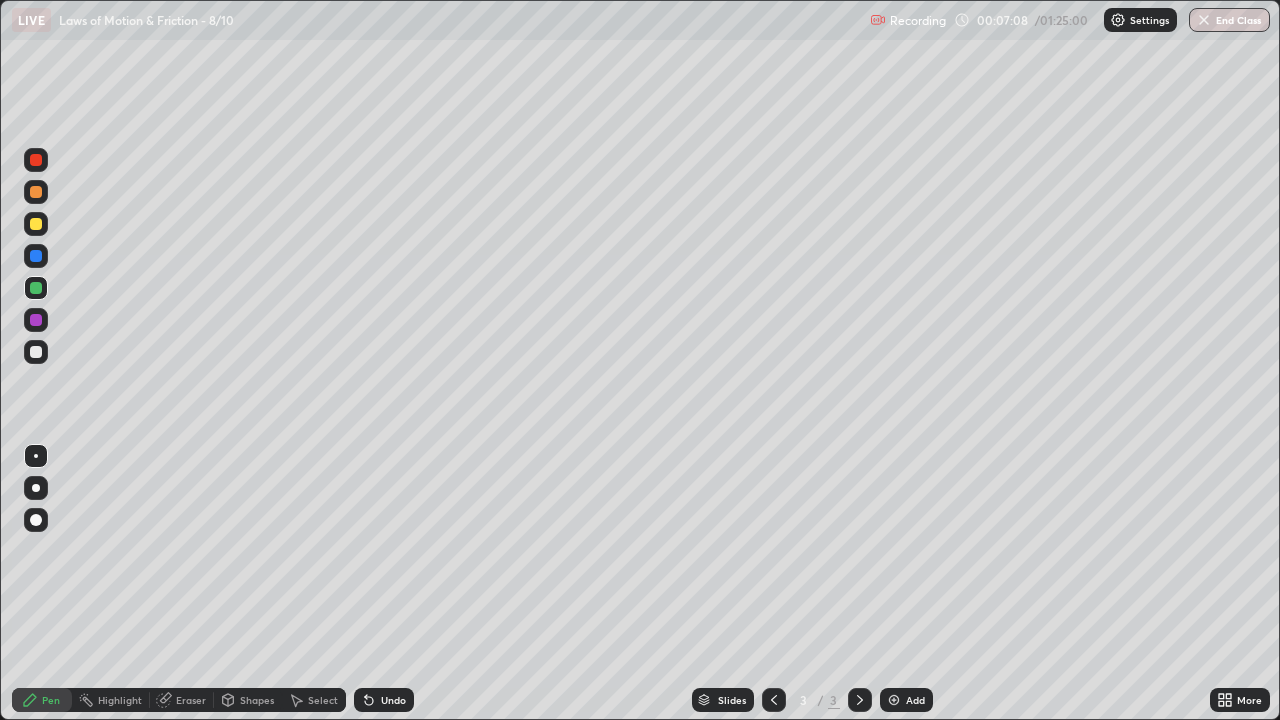 click on "Shapes" at bounding box center (257, 700) 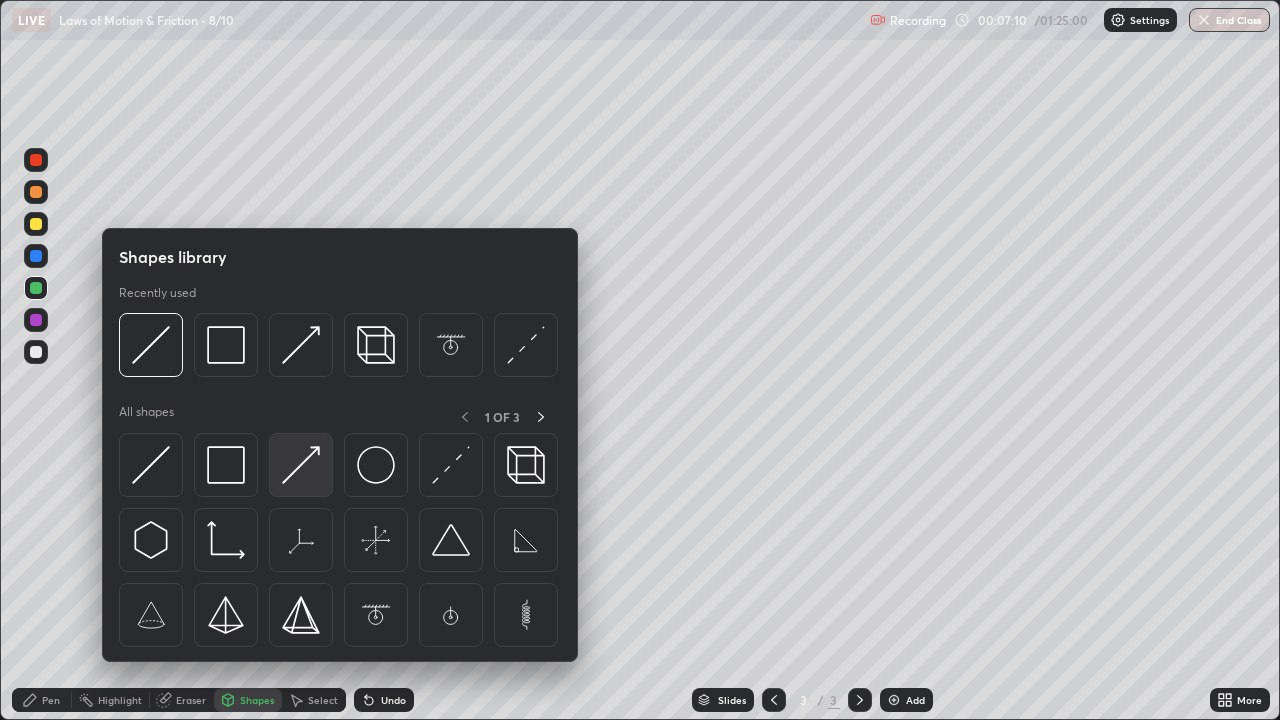 click at bounding box center (301, 465) 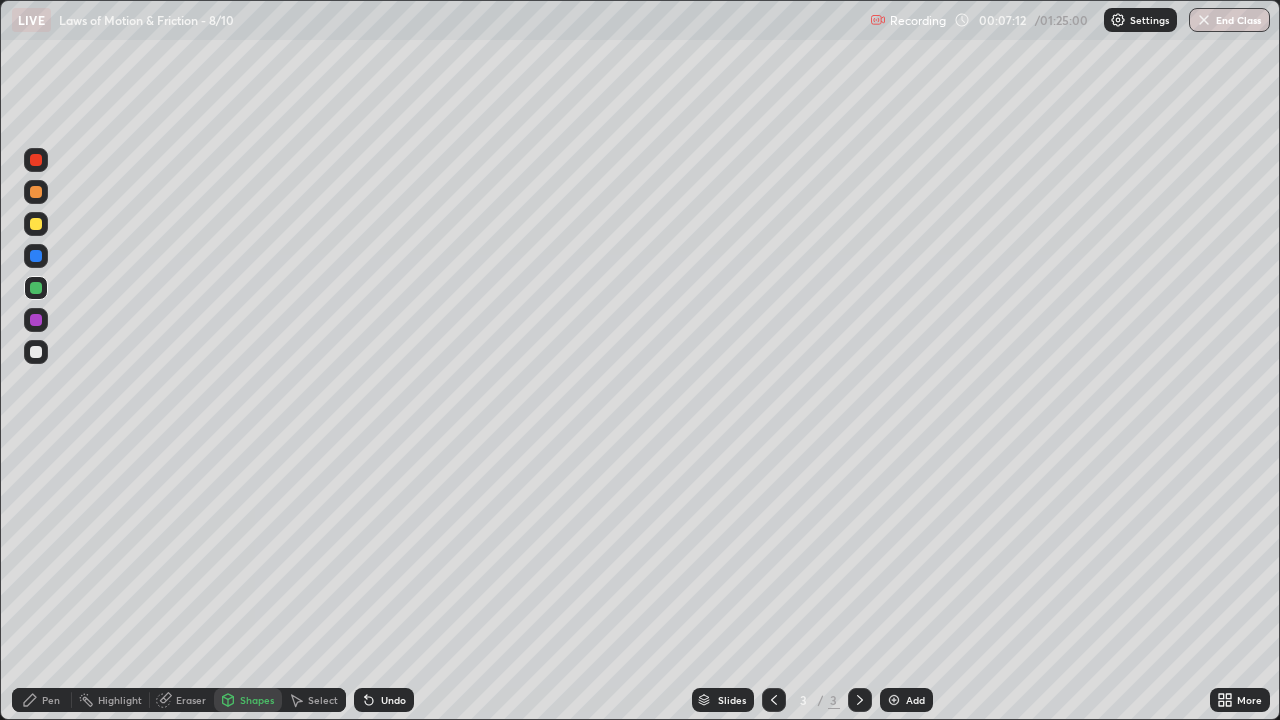 click at bounding box center [36, 288] 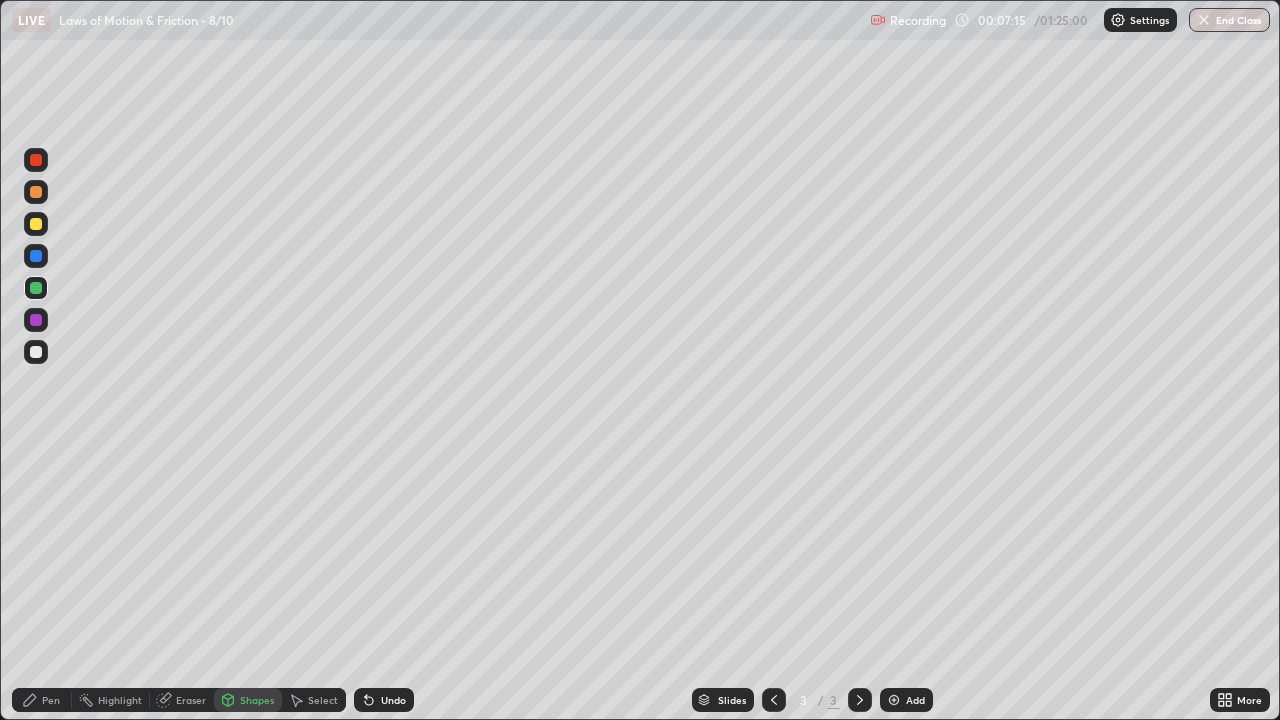 click on "Pen" at bounding box center [51, 700] 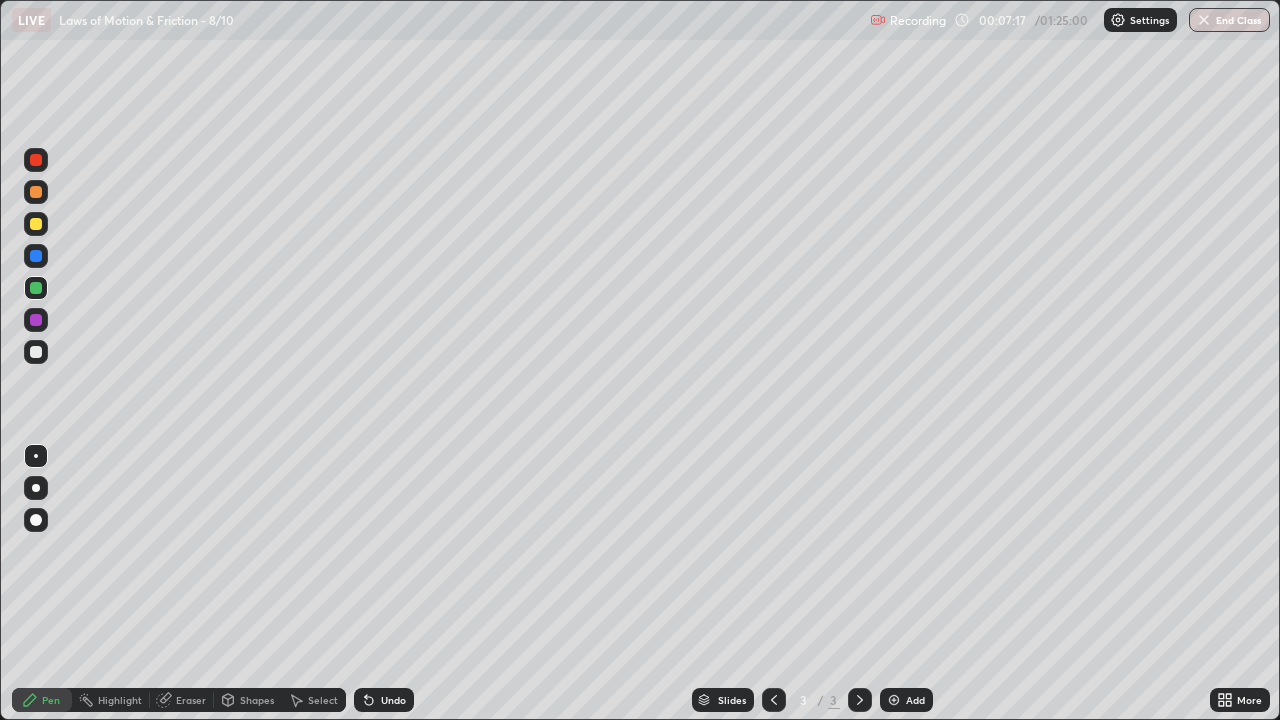 click on "Shapes" at bounding box center [257, 700] 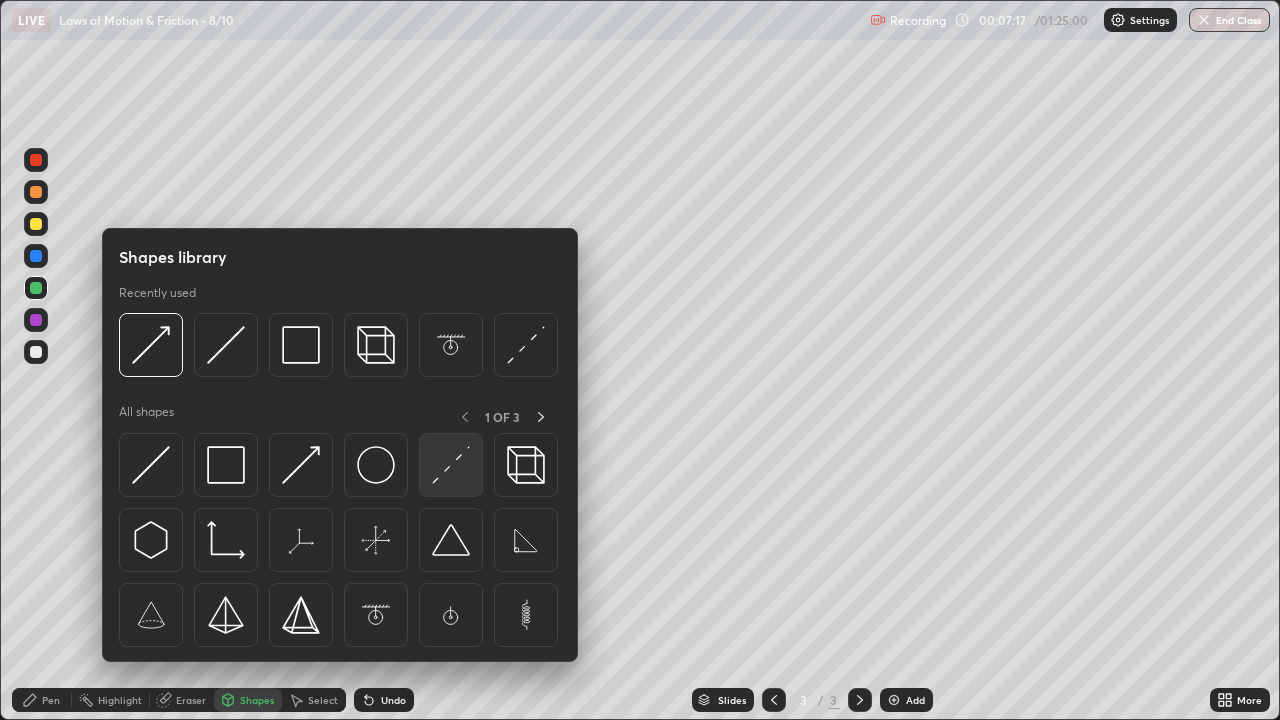 click at bounding box center [451, 465] 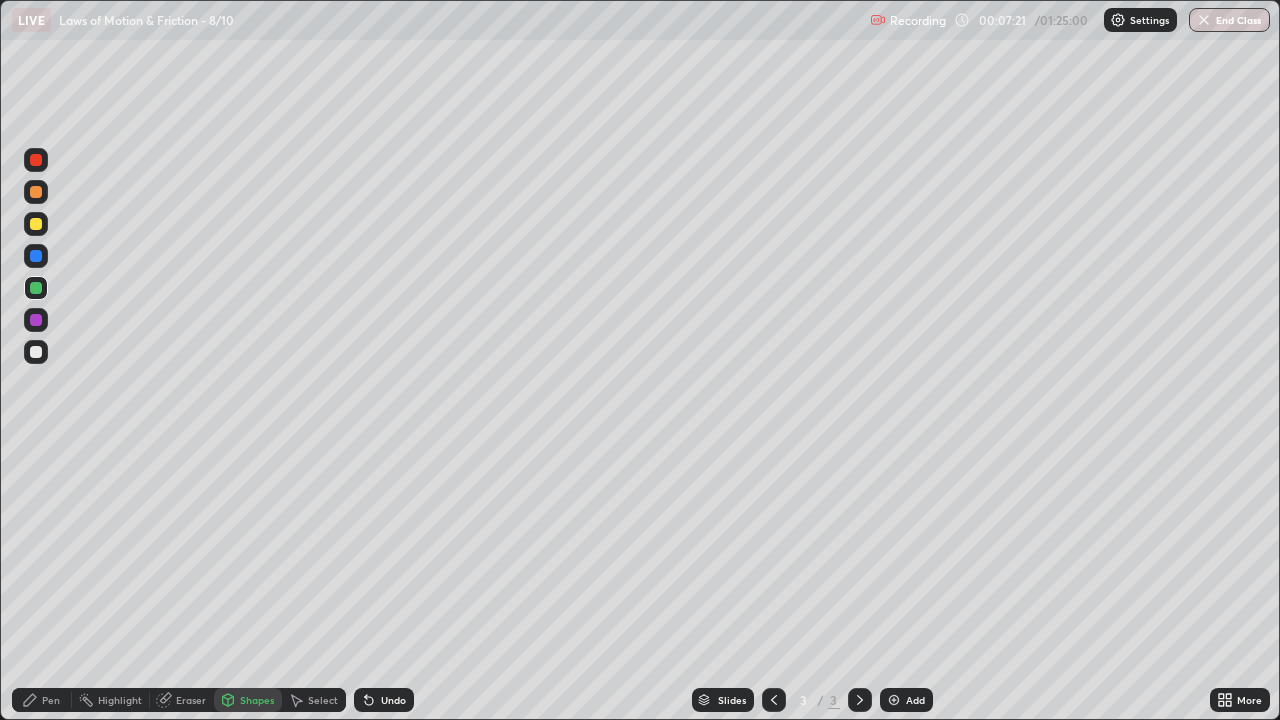 click on "Pen" at bounding box center (42, 700) 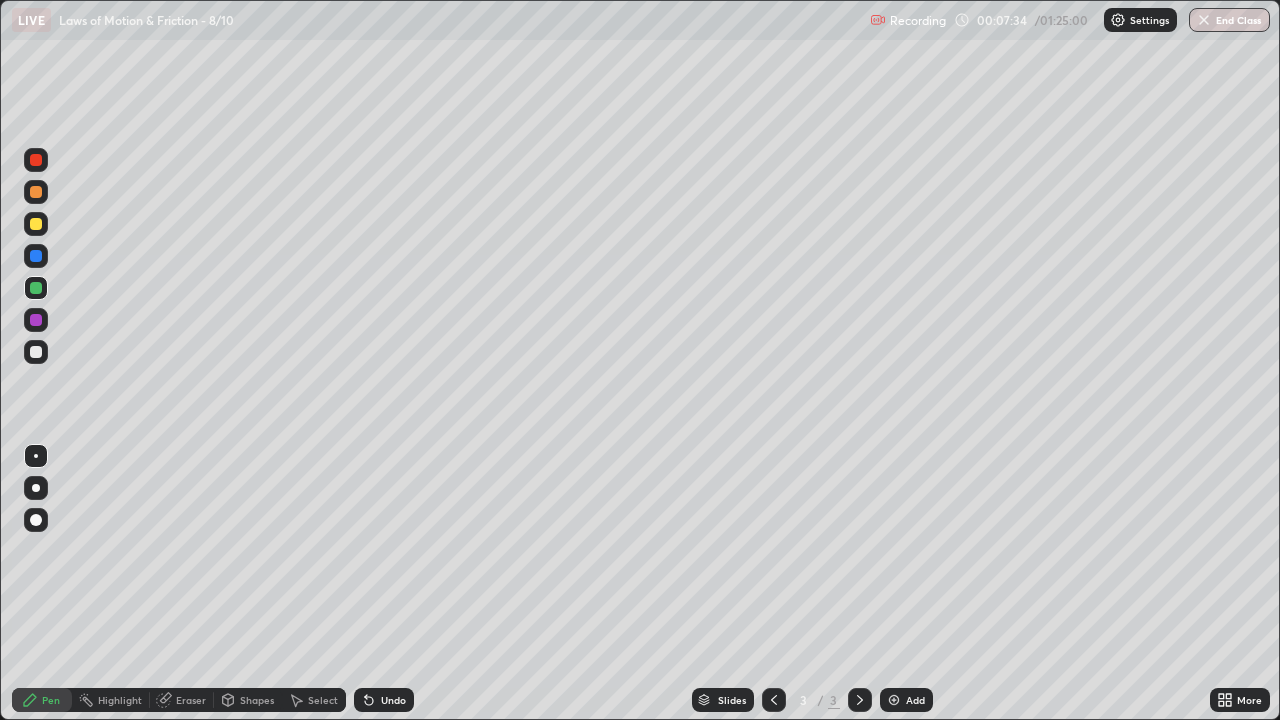 click at bounding box center (36, 224) 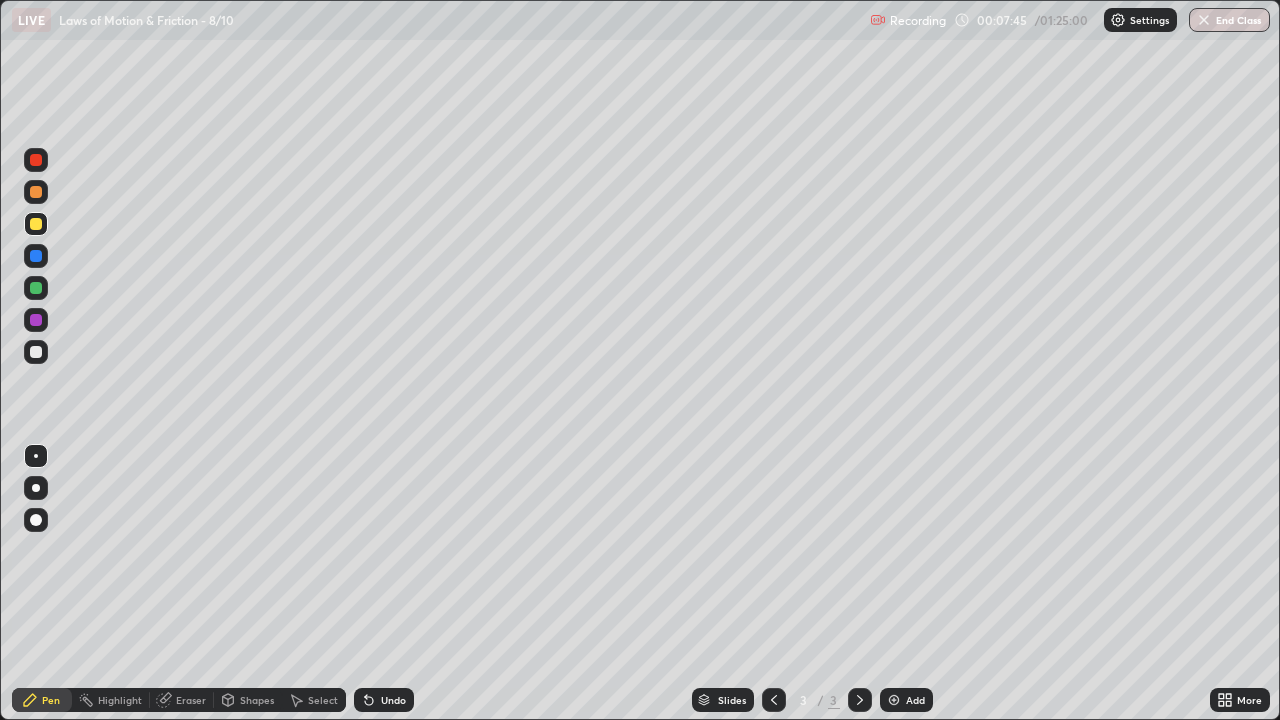click on "Undo" at bounding box center [393, 700] 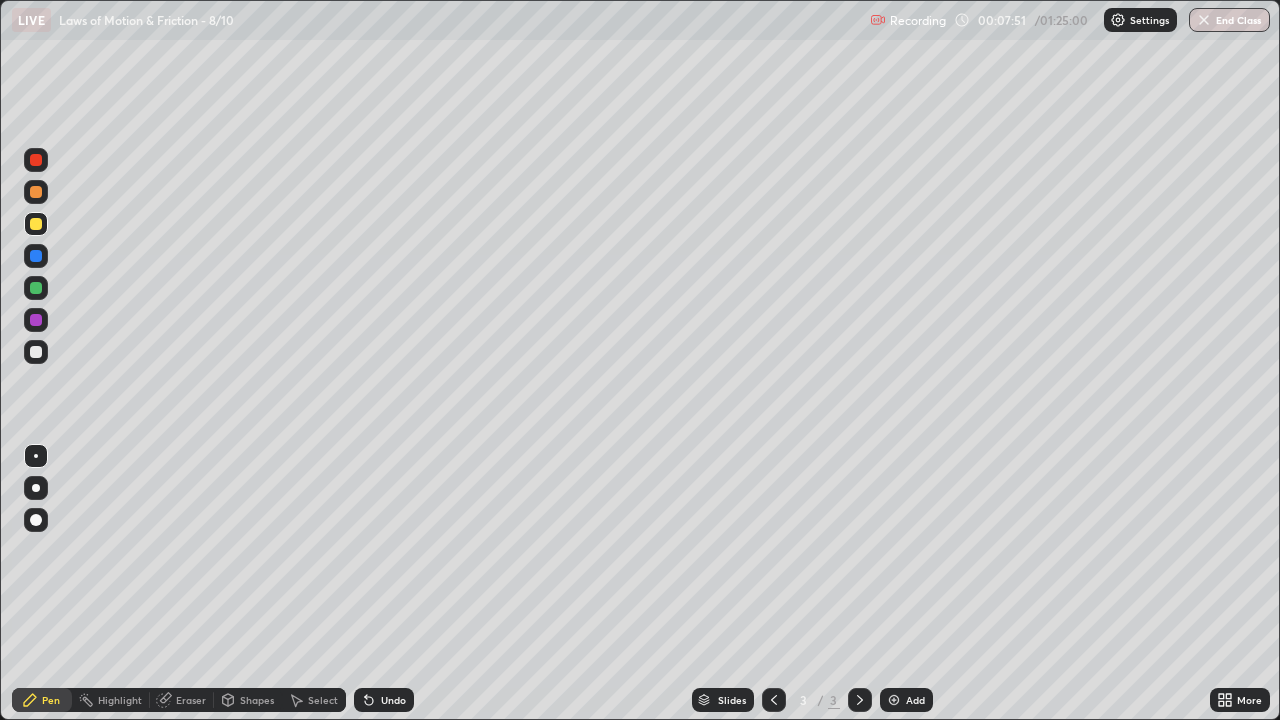 click at bounding box center (36, 160) 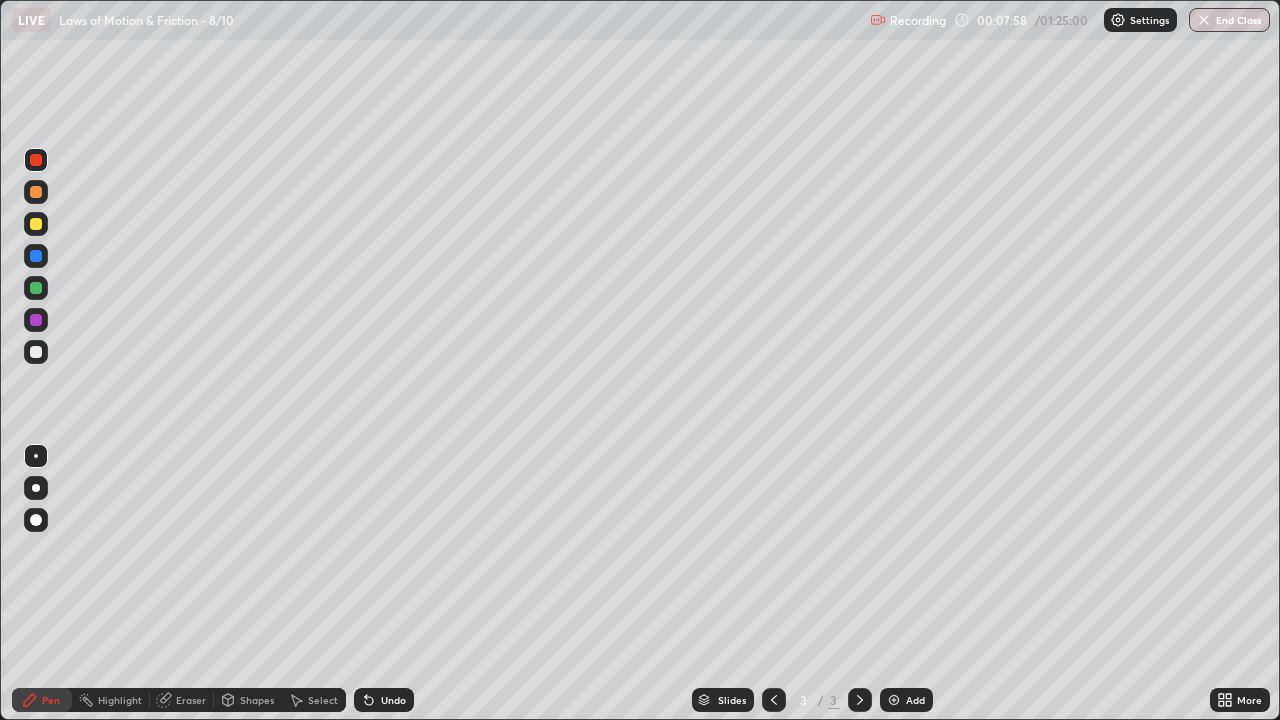 click on "Undo" at bounding box center (384, 700) 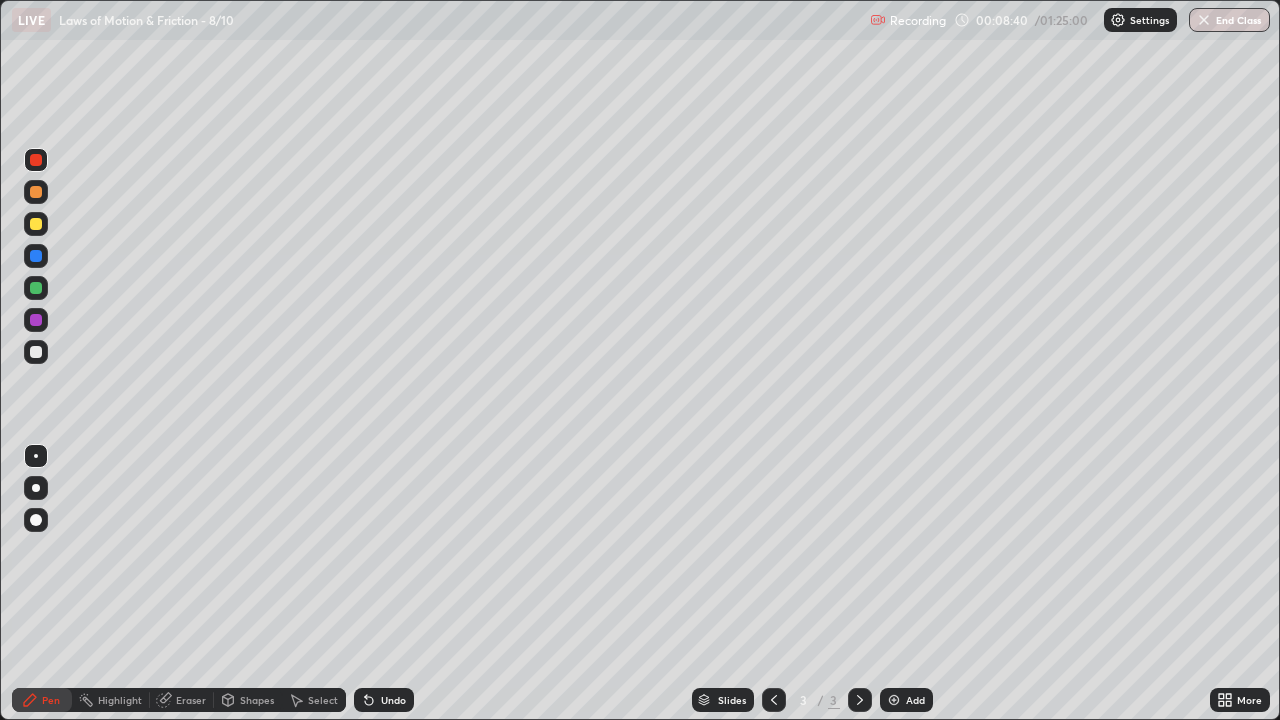 click 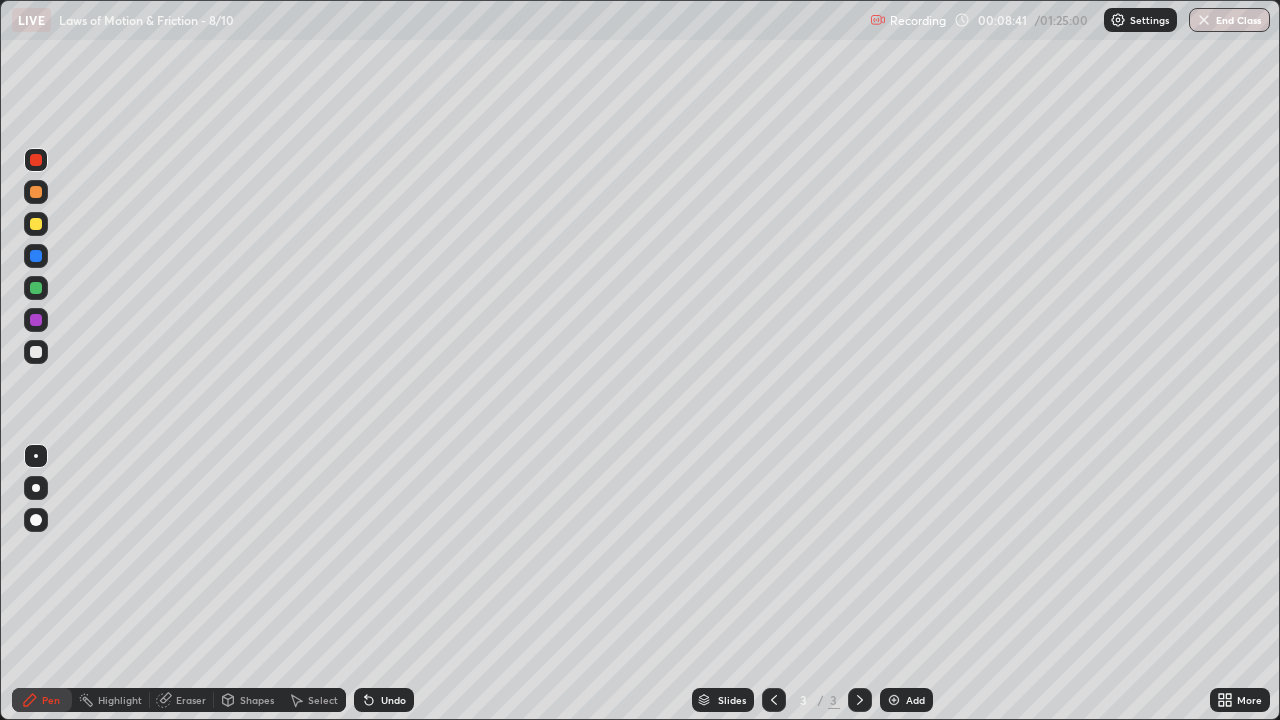 click 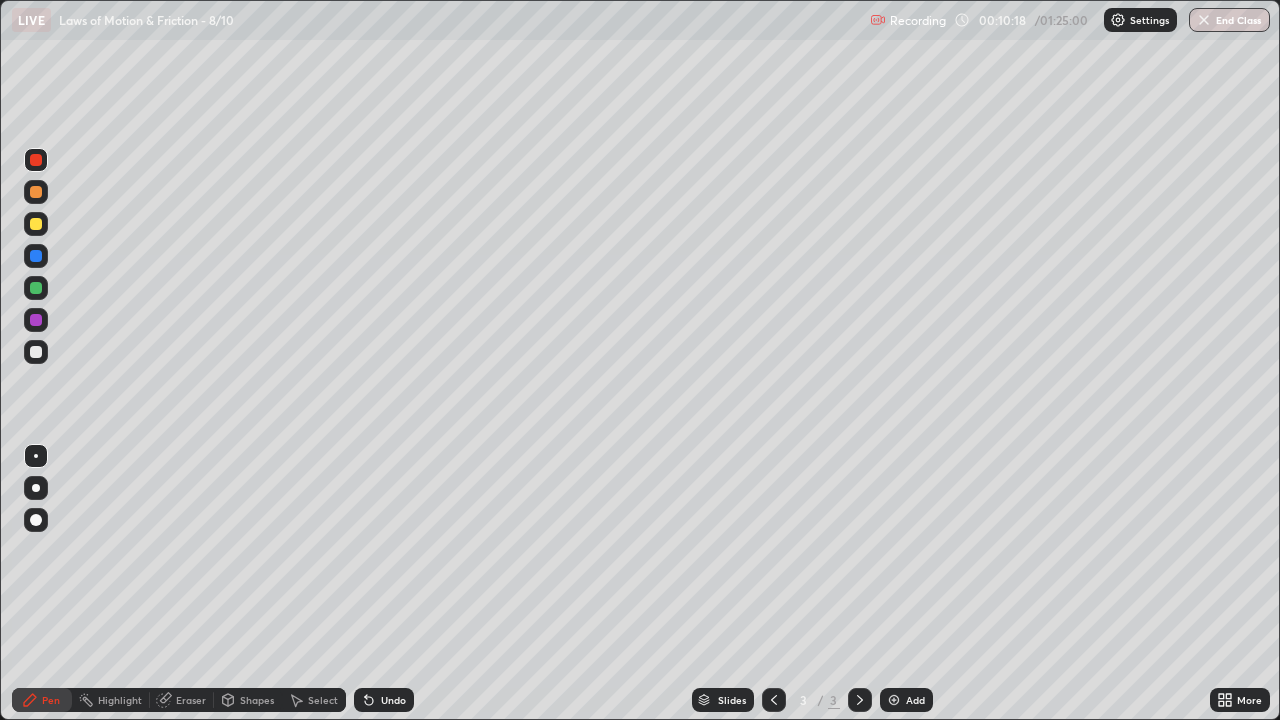 click on "Select" at bounding box center [323, 700] 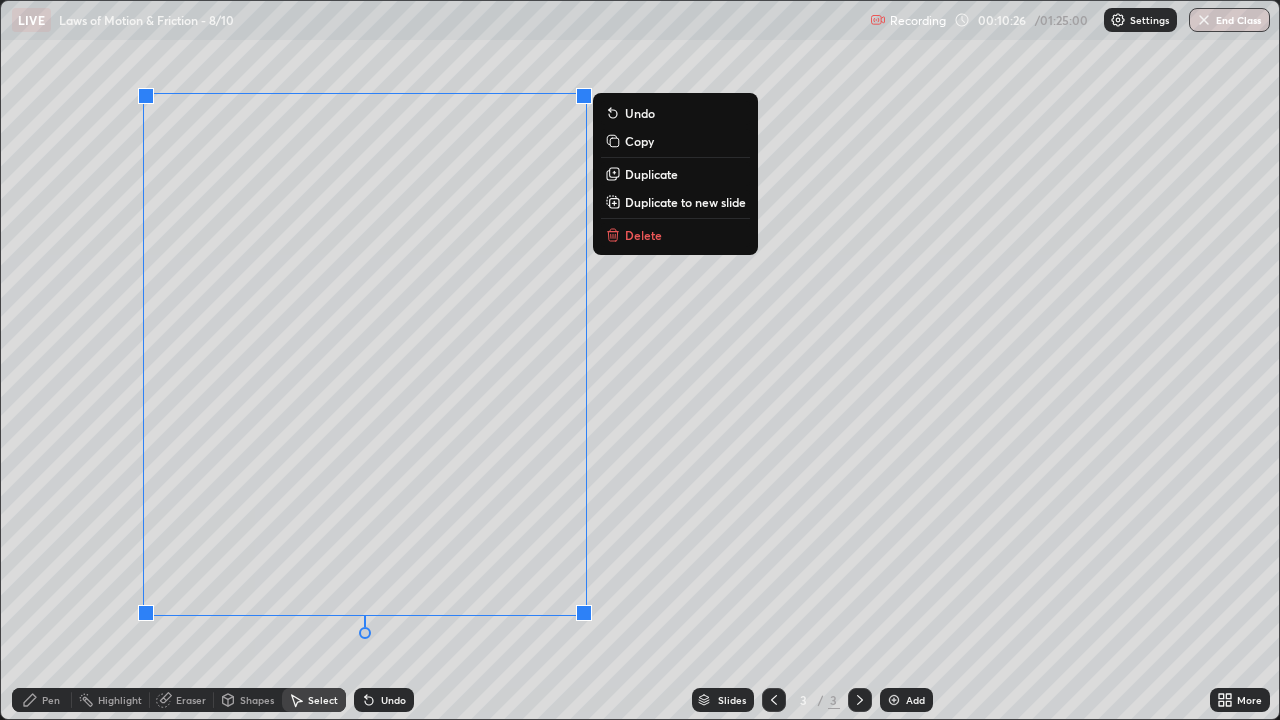 click on "Duplicate to new slide" at bounding box center [685, 202] 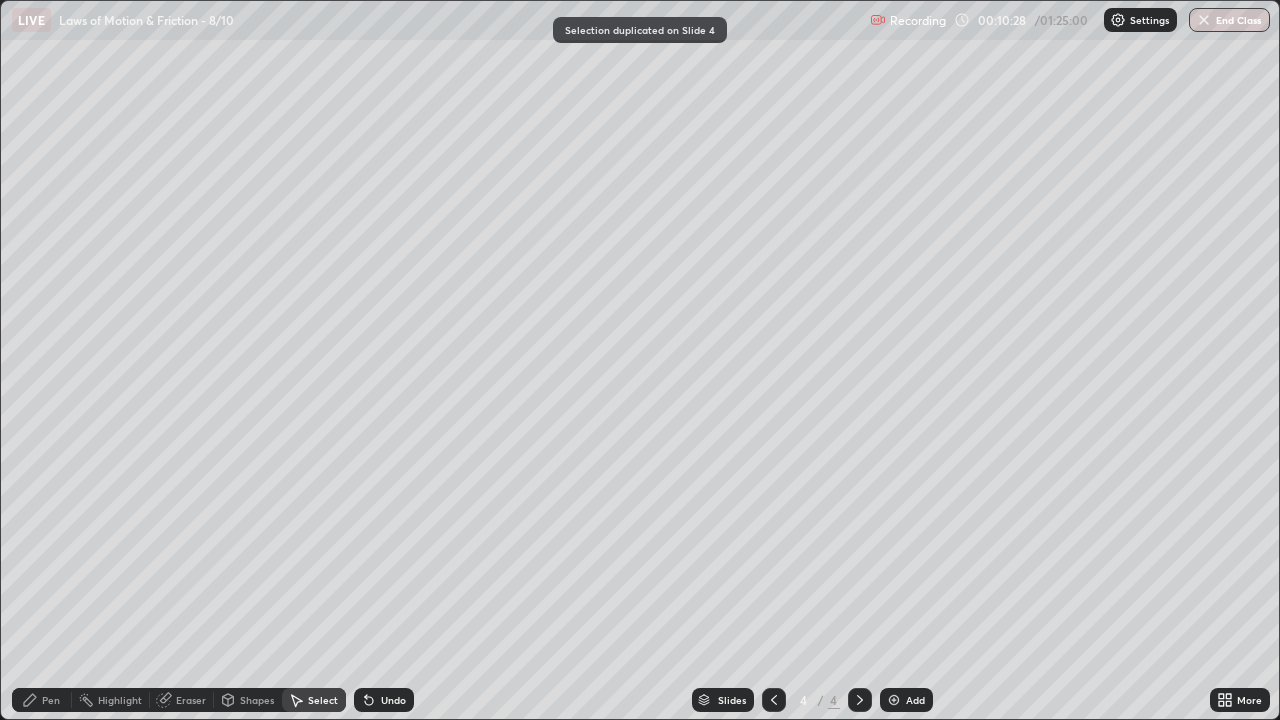 click on "Eraser" at bounding box center [191, 700] 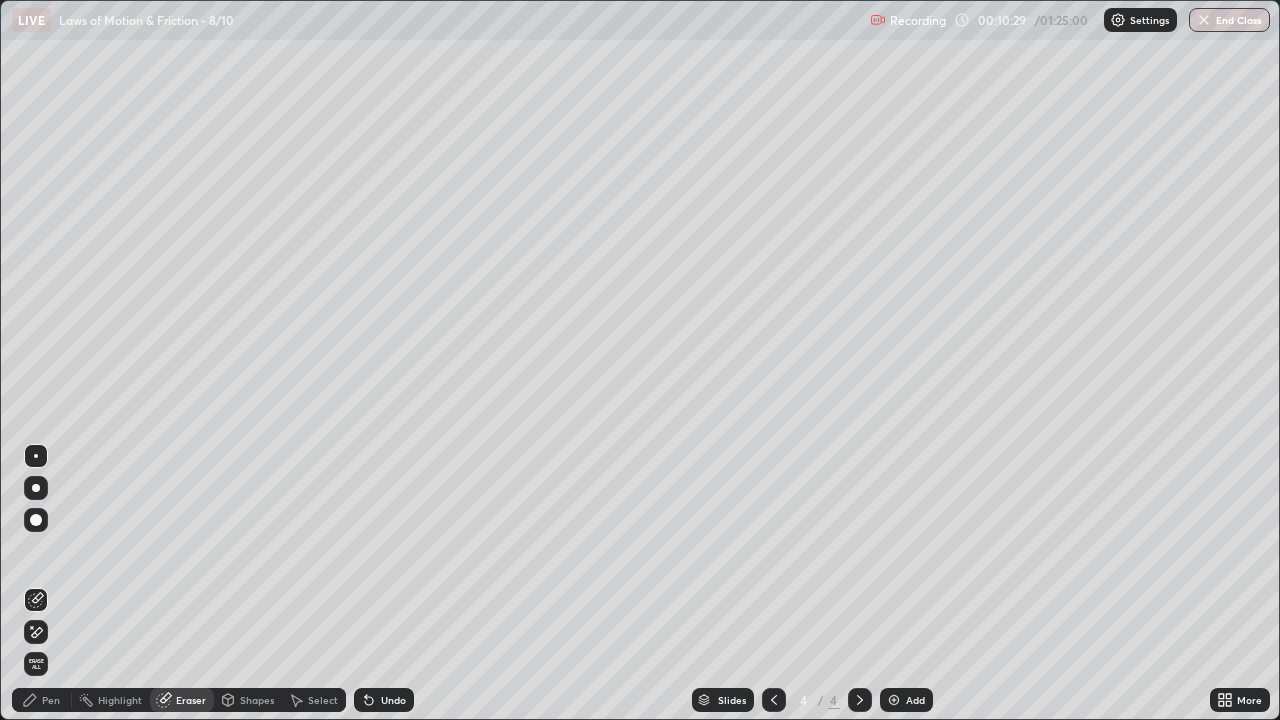 click 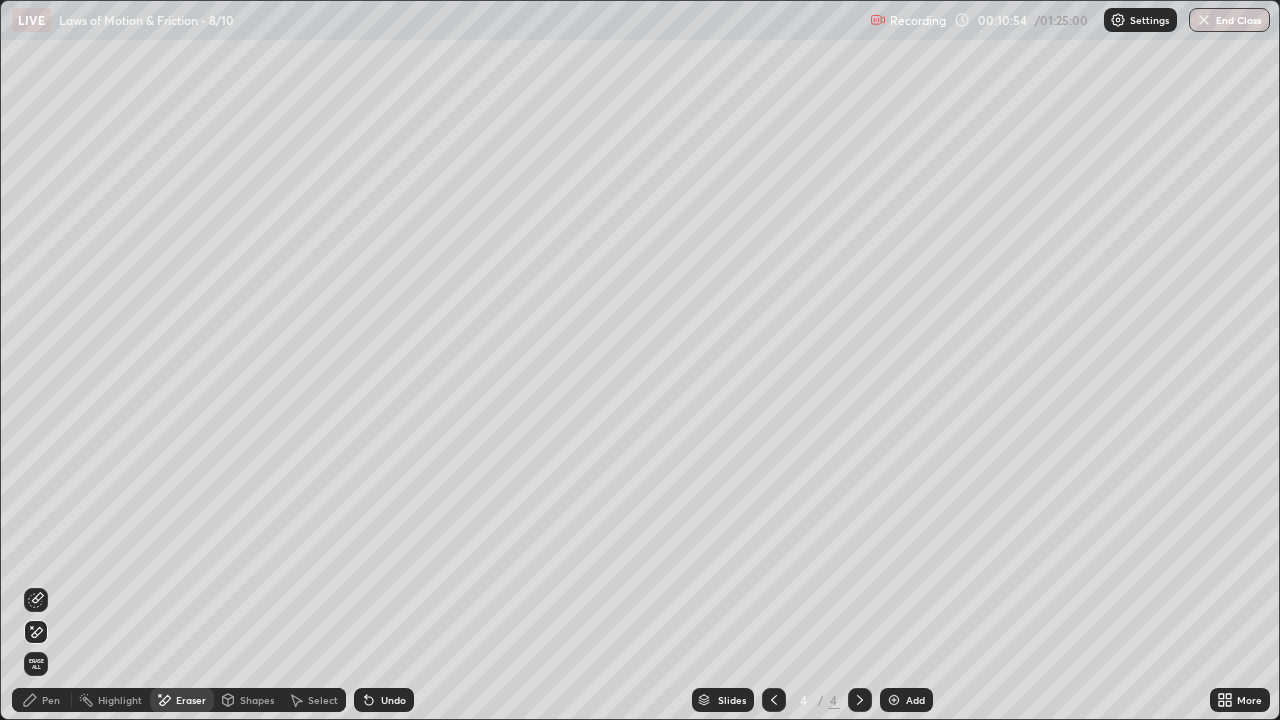 click on "Pen" at bounding box center [51, 700] 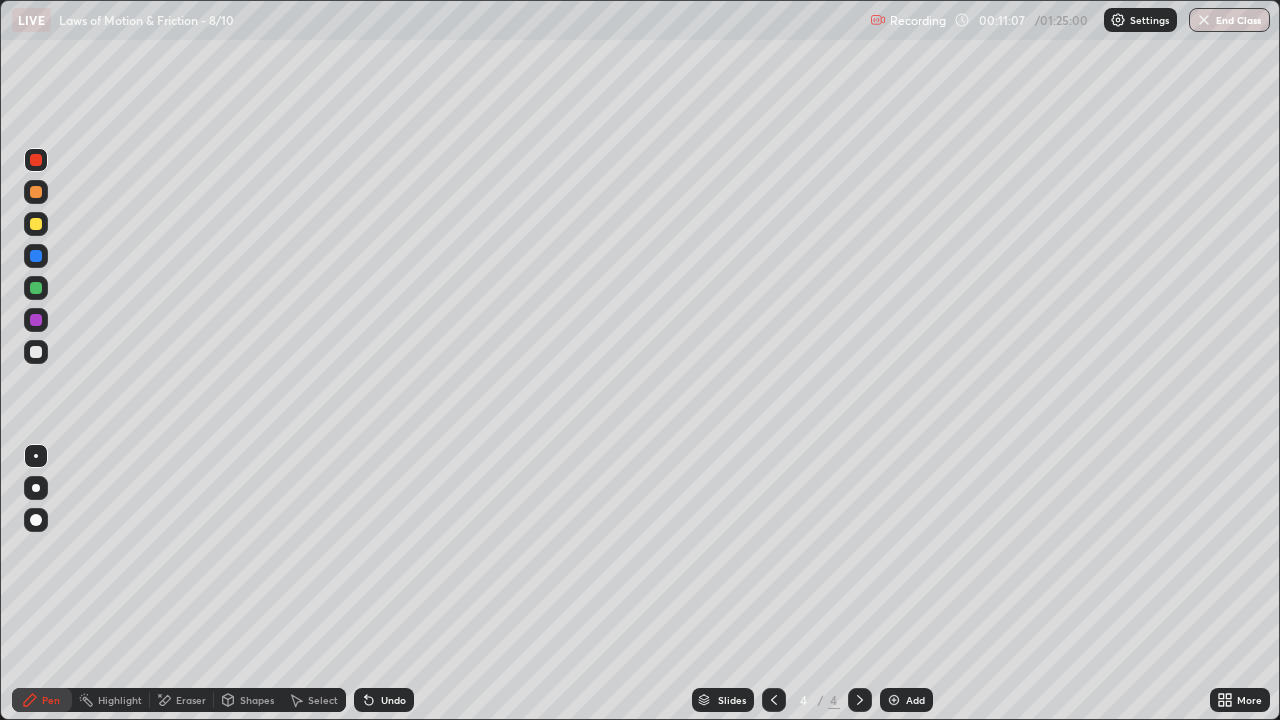 click on "Undo" at bounding box center [393, 700] 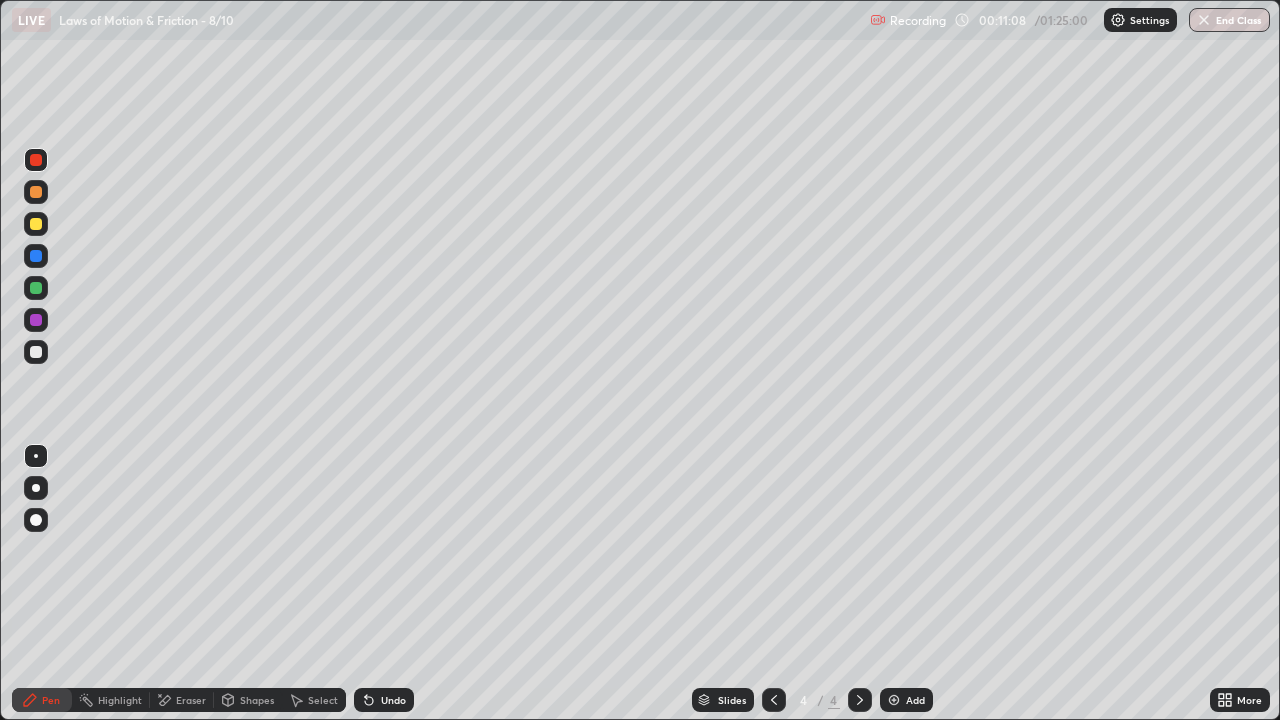 click on "Undo" at bounding box center [393, 700] 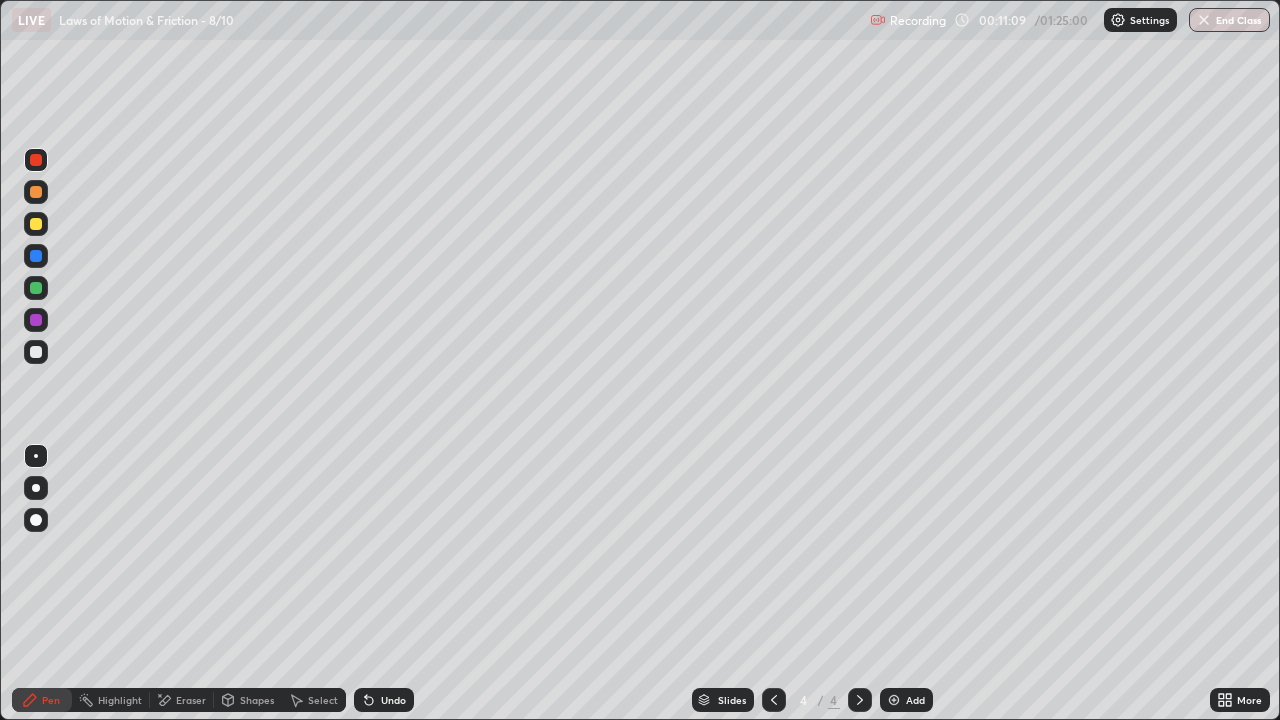 click on "Undo" at bounding box center [393, 700] 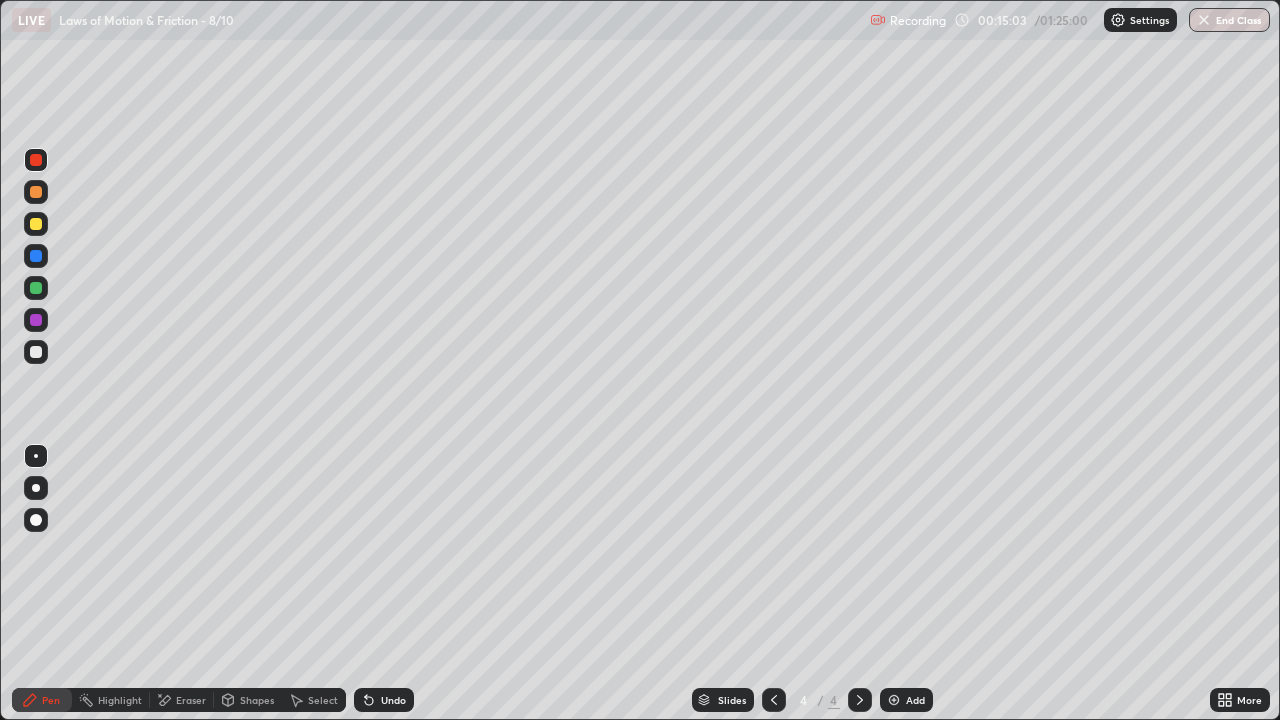 click on "Eraser" at bounding box center [191, 700] 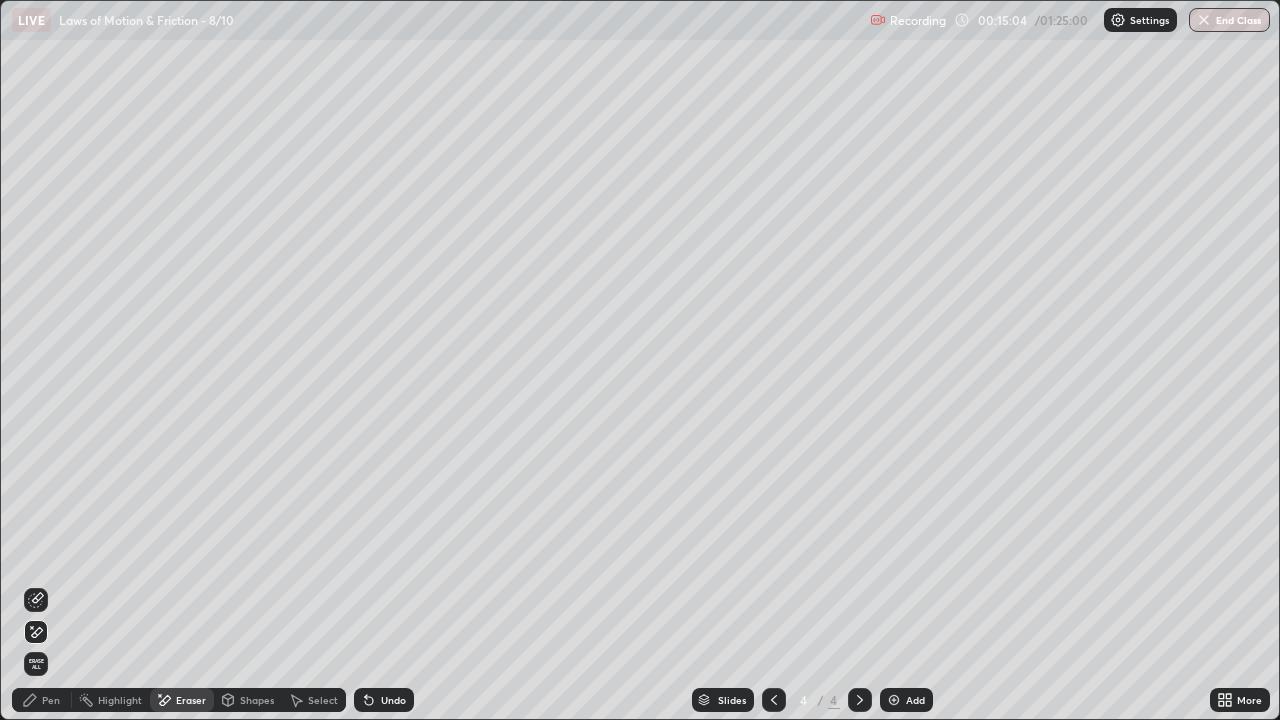 click 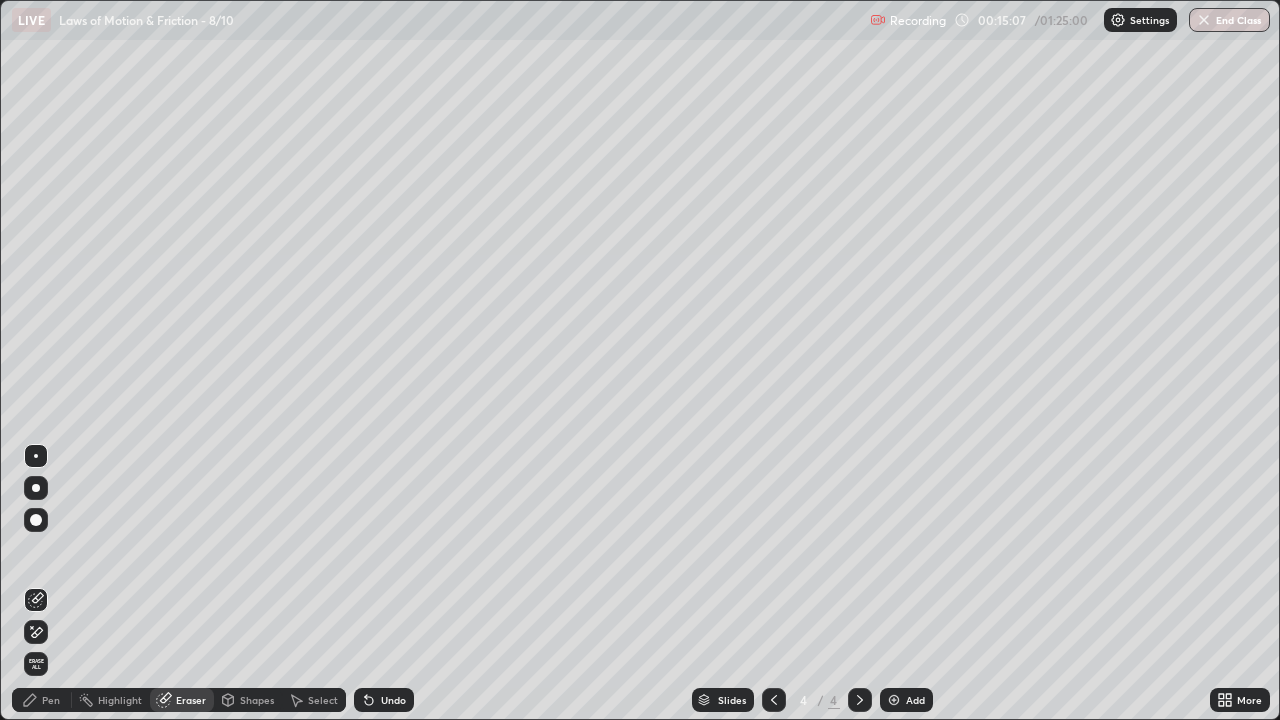 click on "Pen" at bounding box center (42, 700) 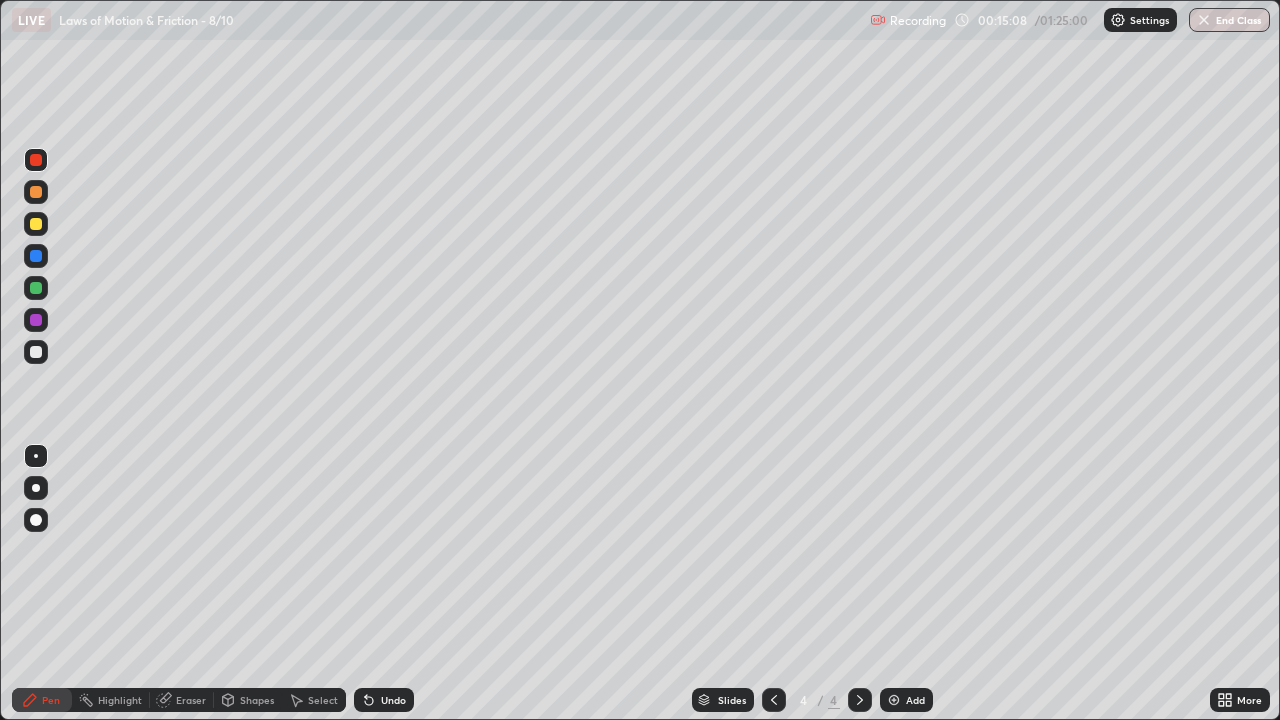 click at bounding box center (36, 352) 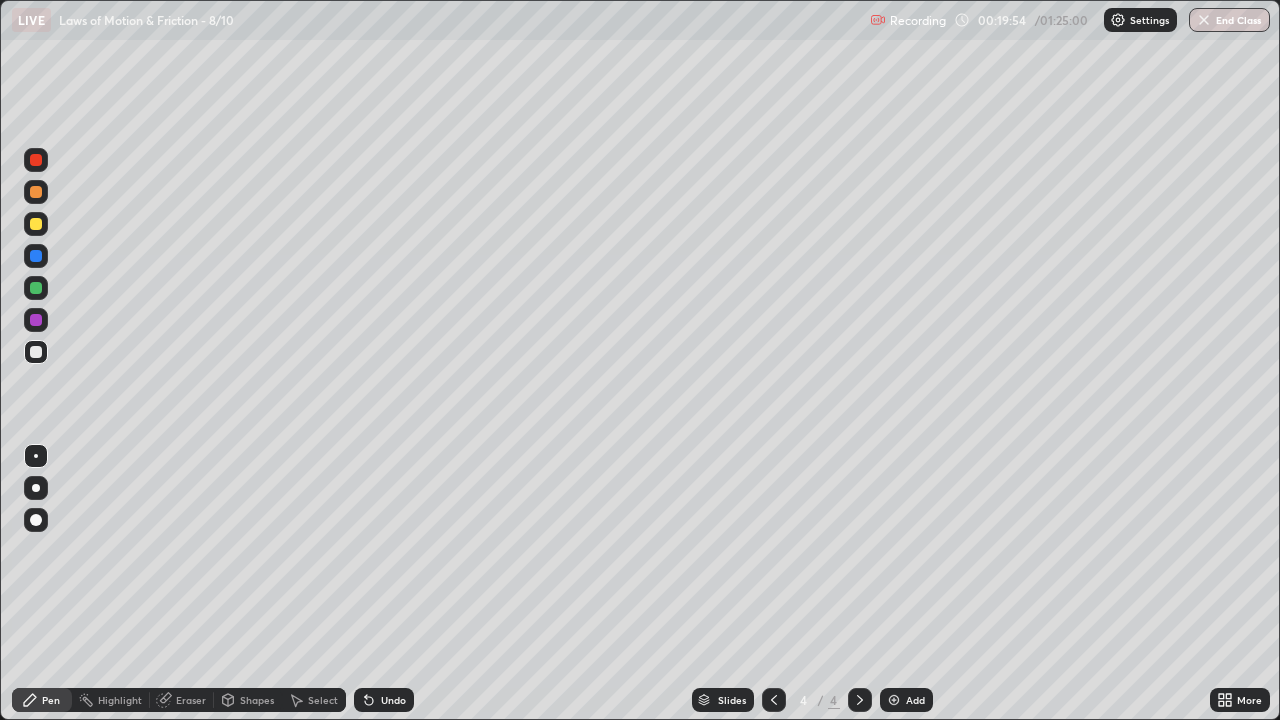 click at bounding box center [894, 700] 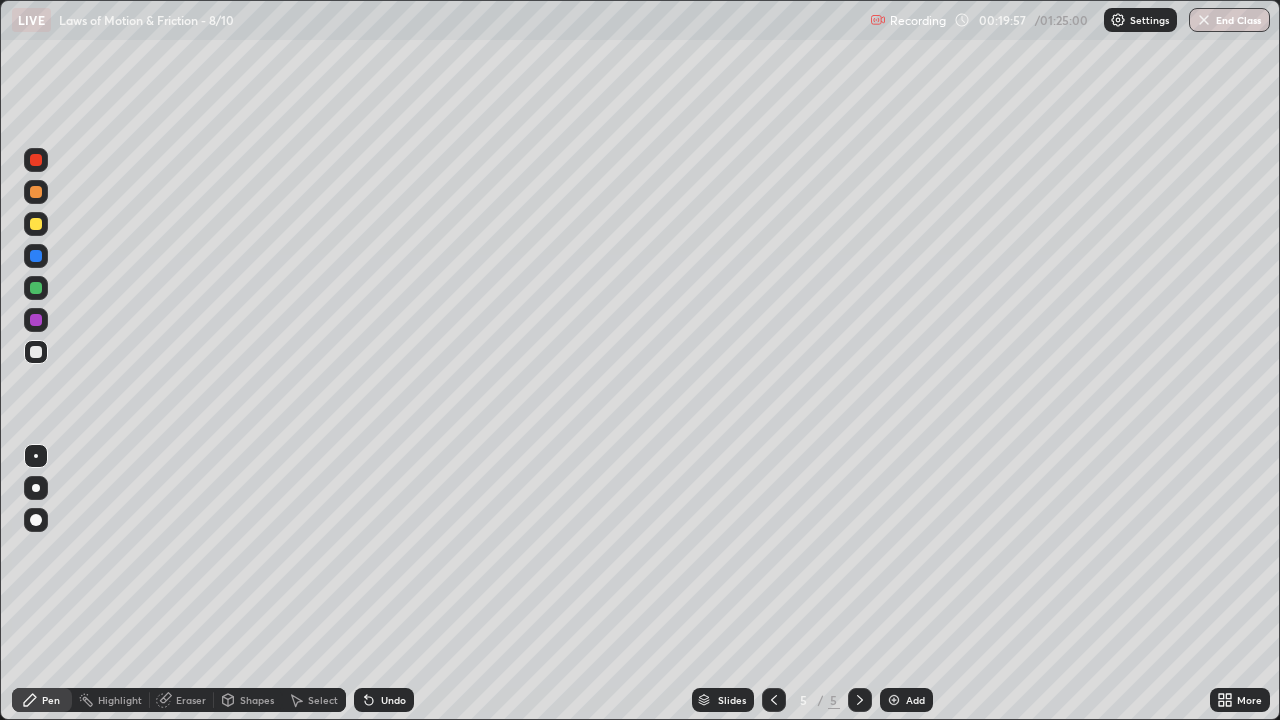 click on "Shapes" at bounding box center [257, 700] 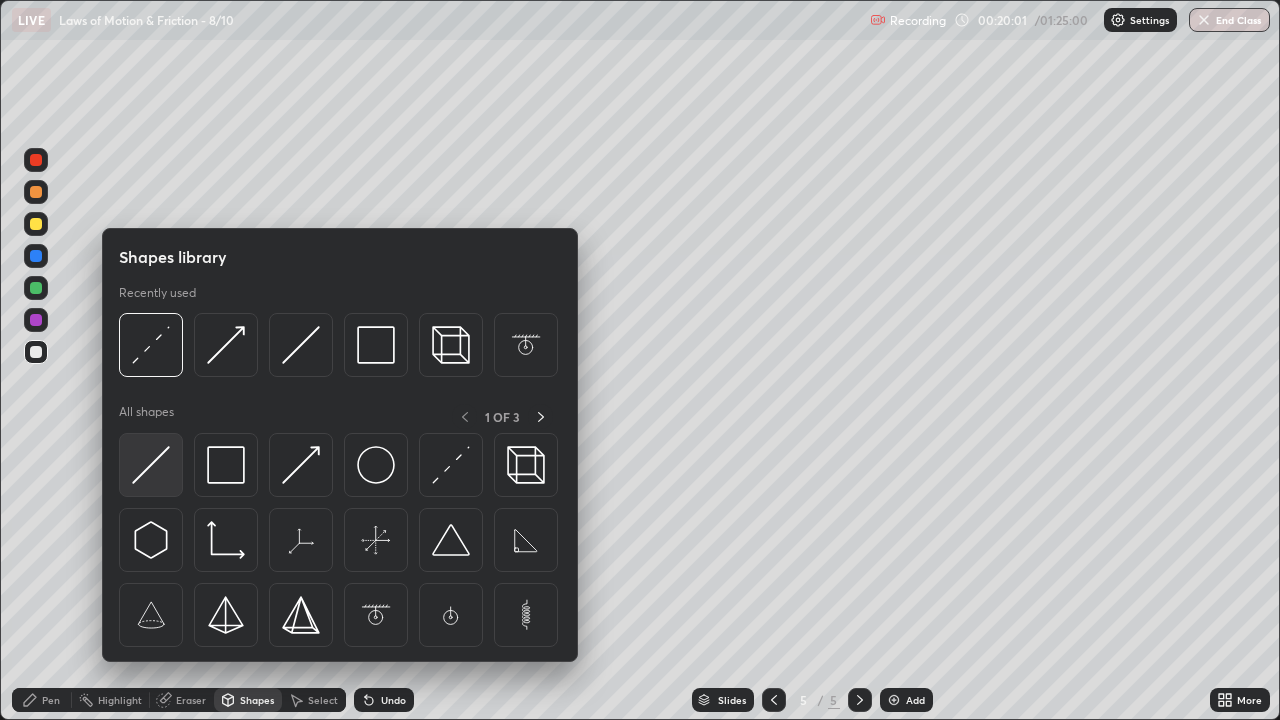 click at bounding box center [151, 465] 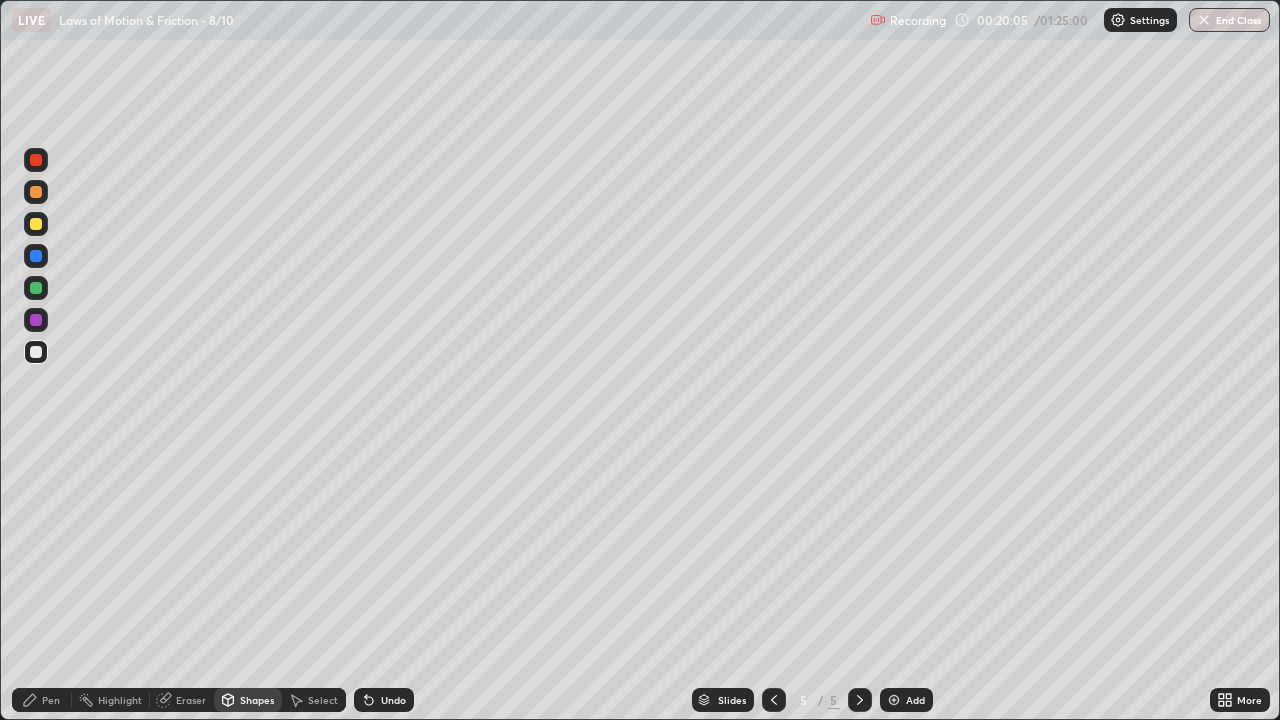 click on "Undo" at bounding box center (393, 700) 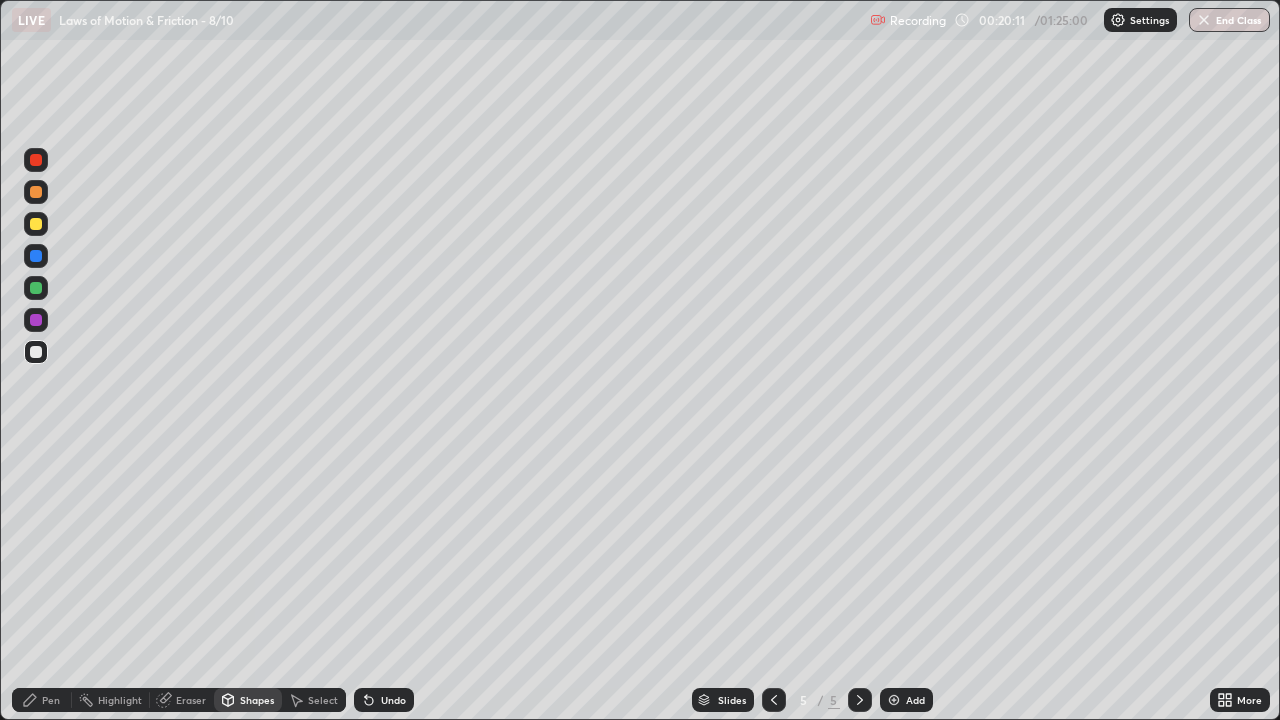 click on "Shapes" at bounding box center (248, 700) 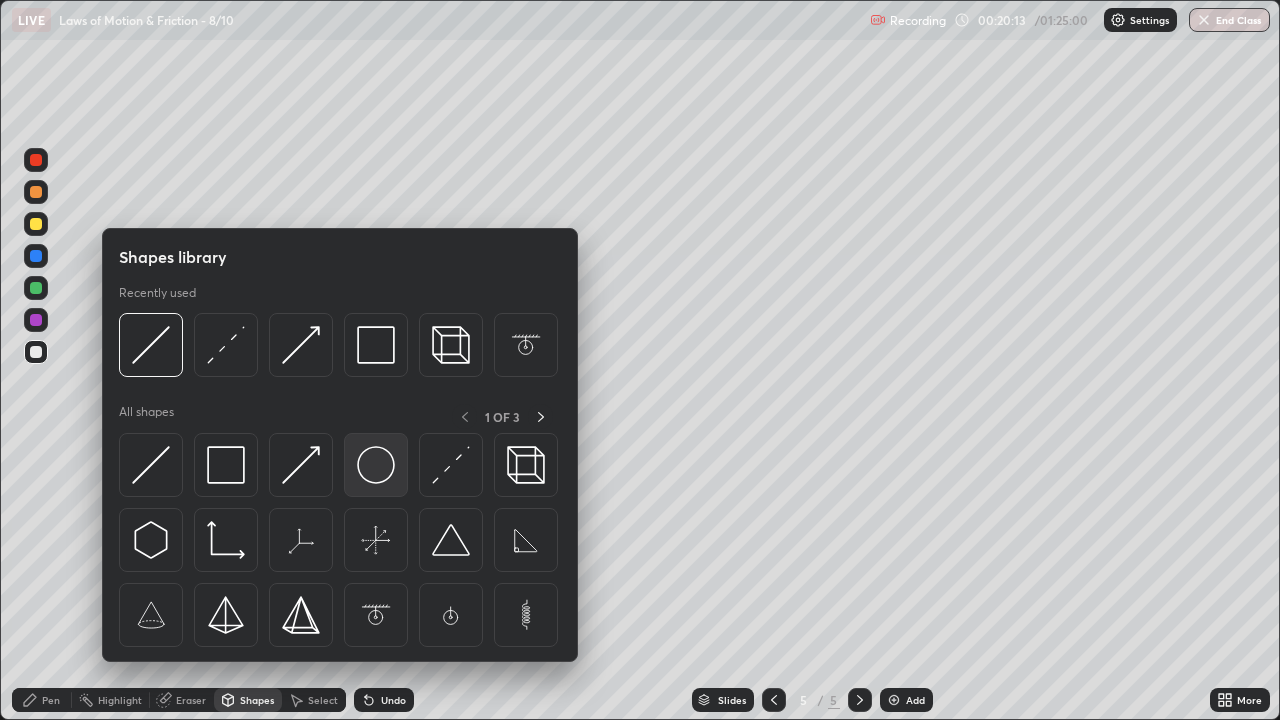 click at bounding box center (376, 465) 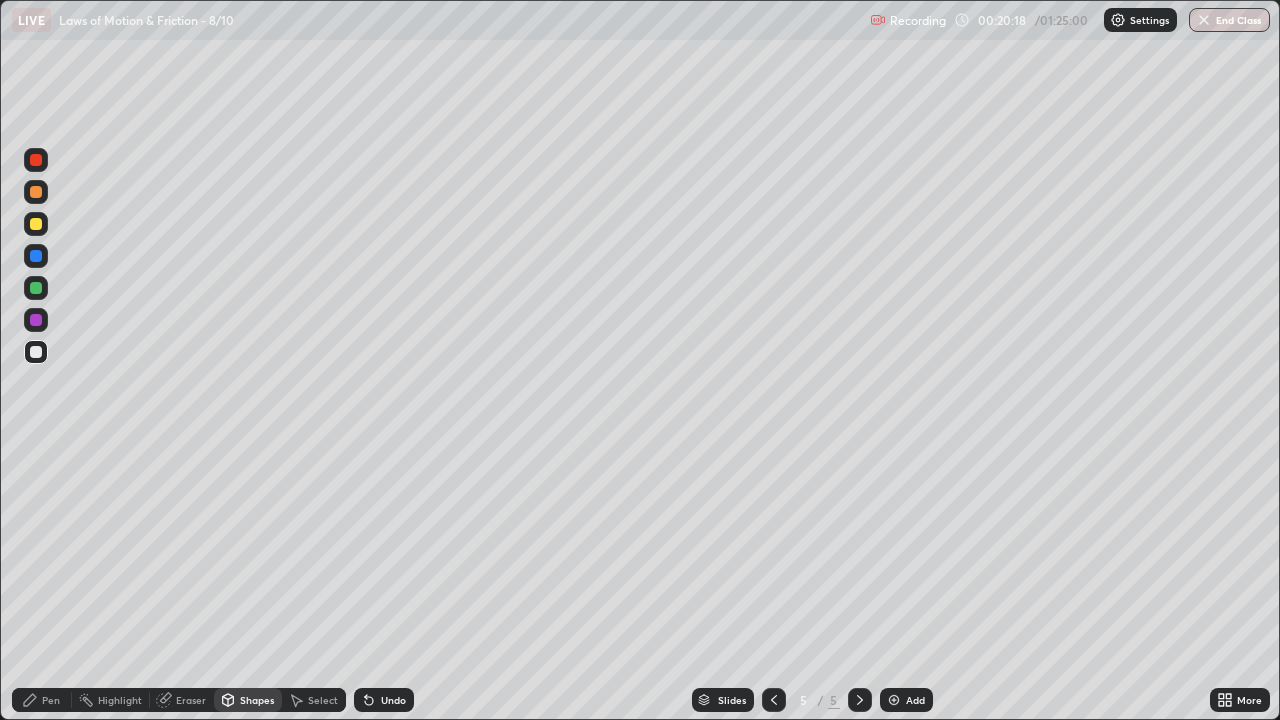 click on "Pen" at bounding box center [42, 700] 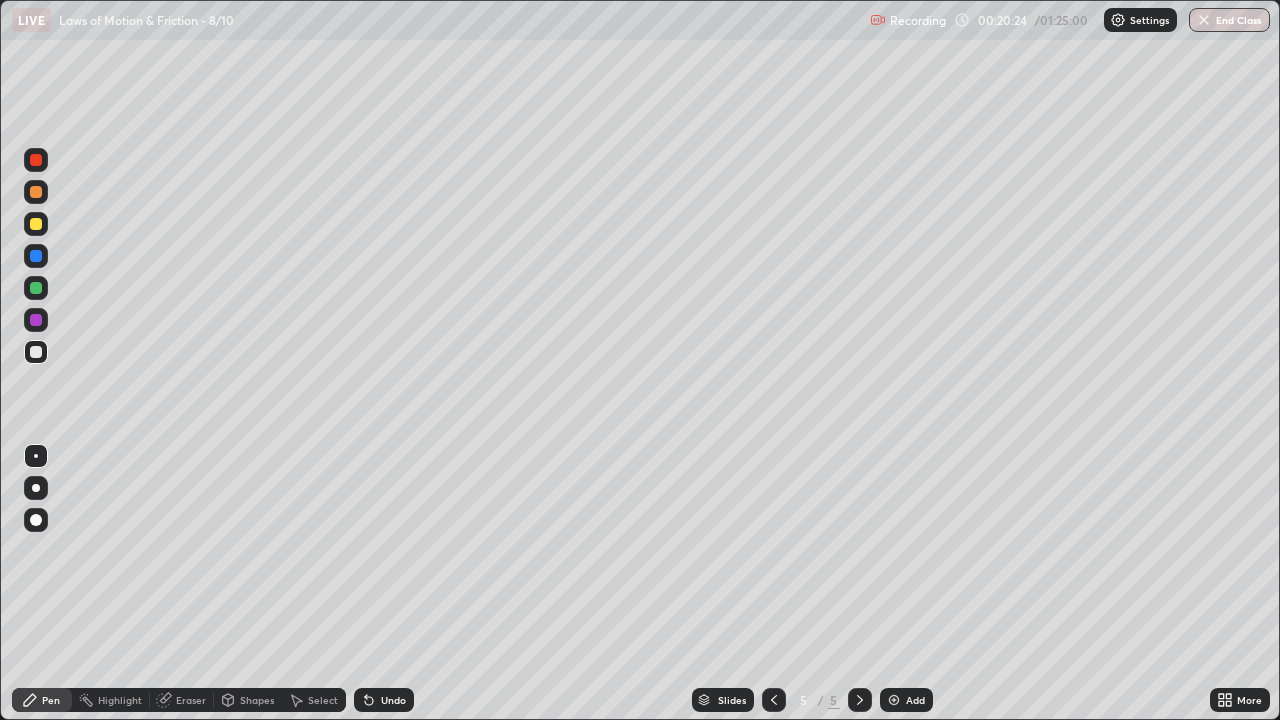 click on "Shapes" at bounding box center [257, 700] 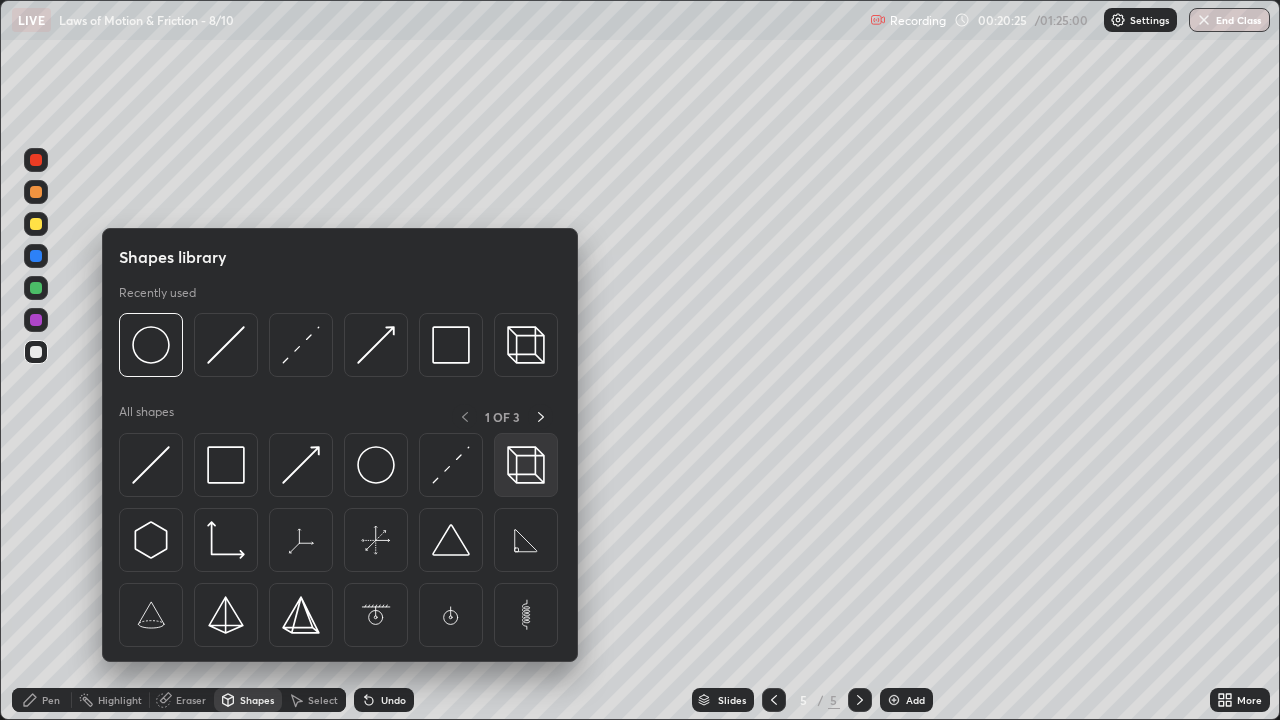 click at bounding box center (526, 465) 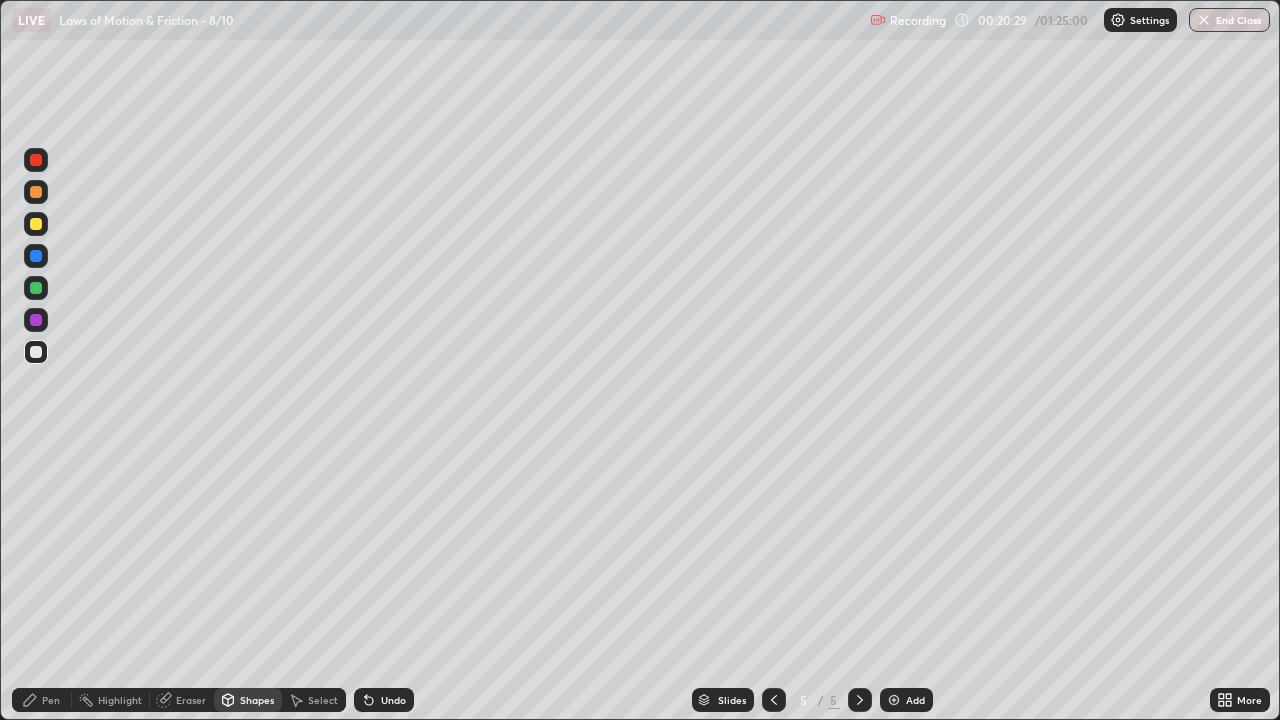 click on "Select" at bounding box center (323, 700) 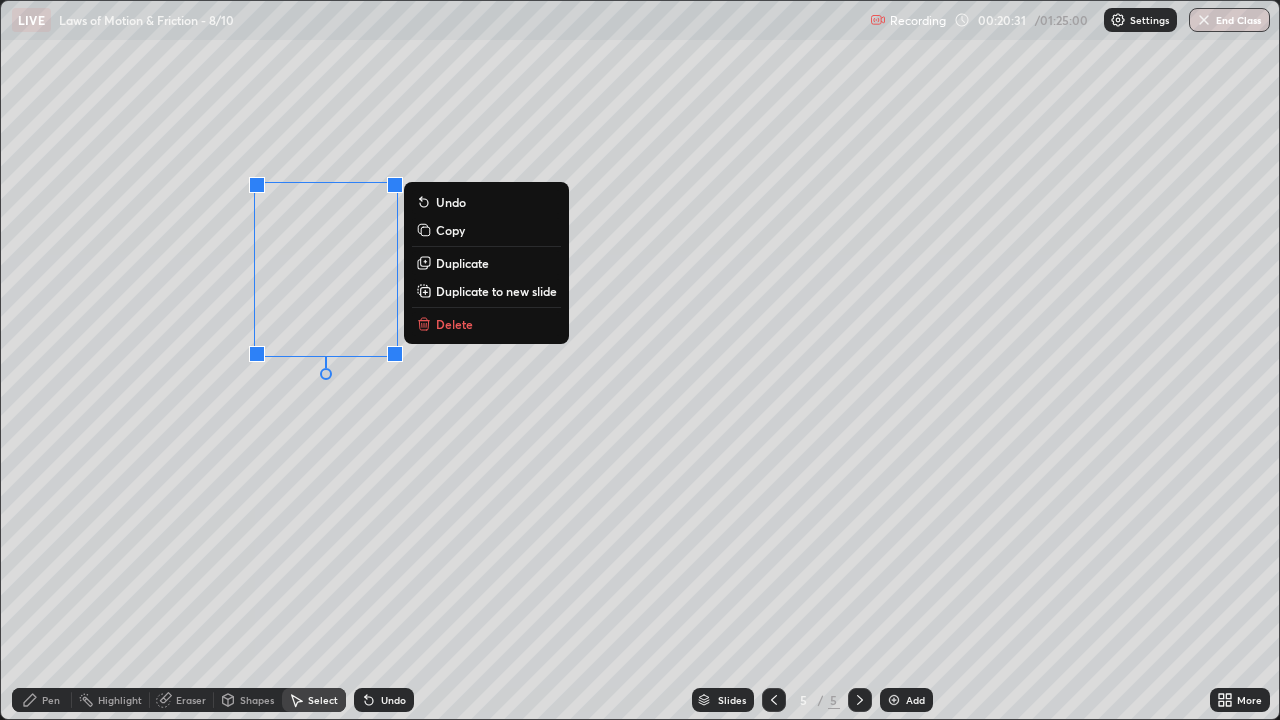 click on "0 ° Undo Copy Duplicate Duplicate to new slide Delete" at bounding box center [640, 360] 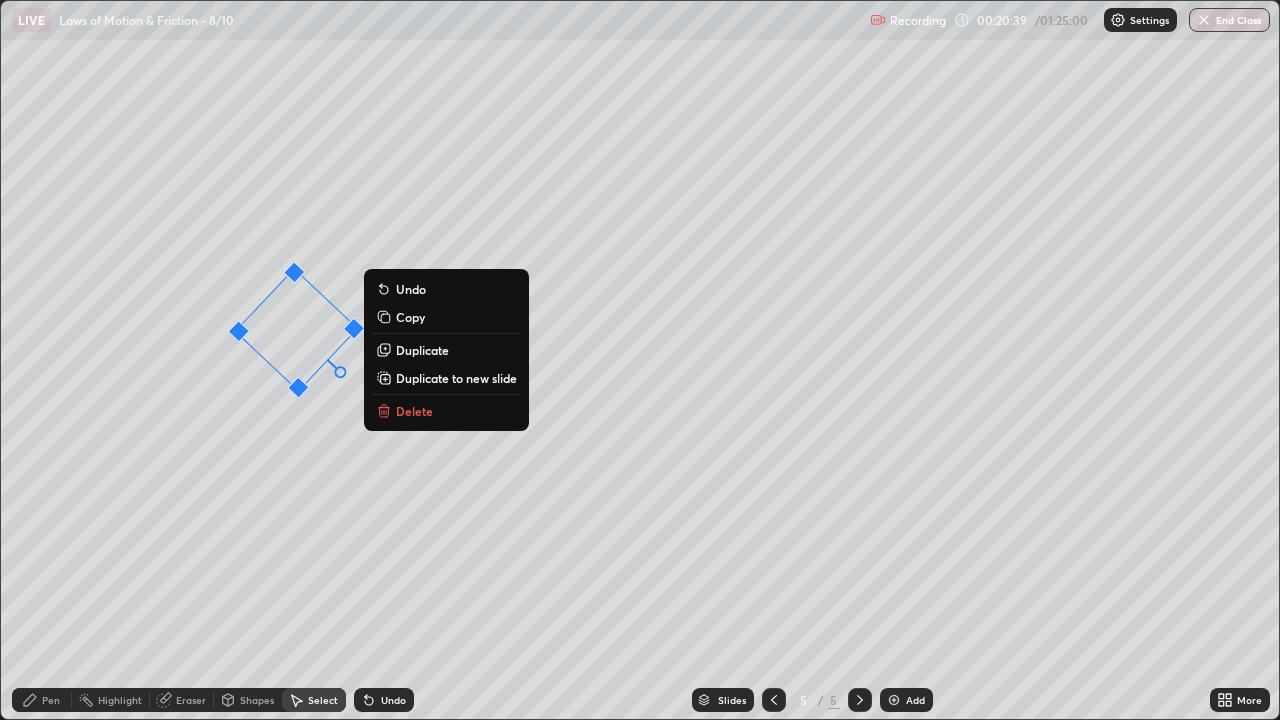 click on "Duplicate" at bounding box center [422, 350] 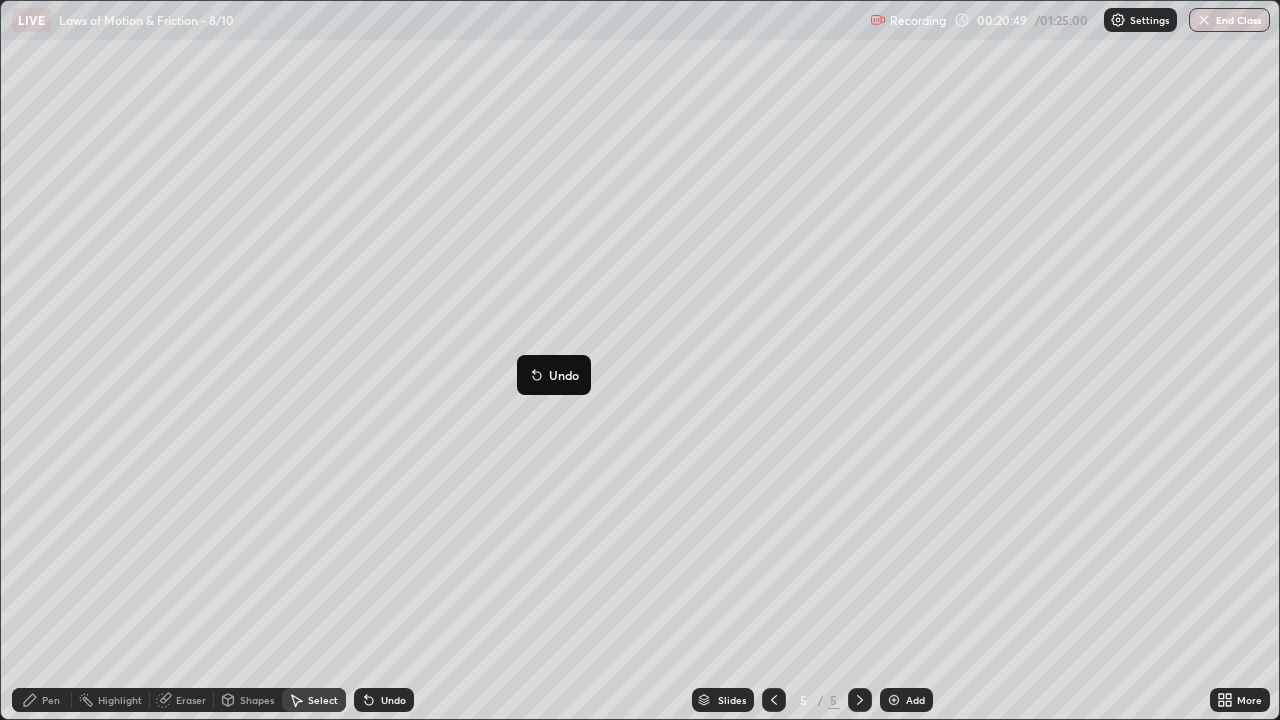 click on "Pen" at bounding box center (51, 700) 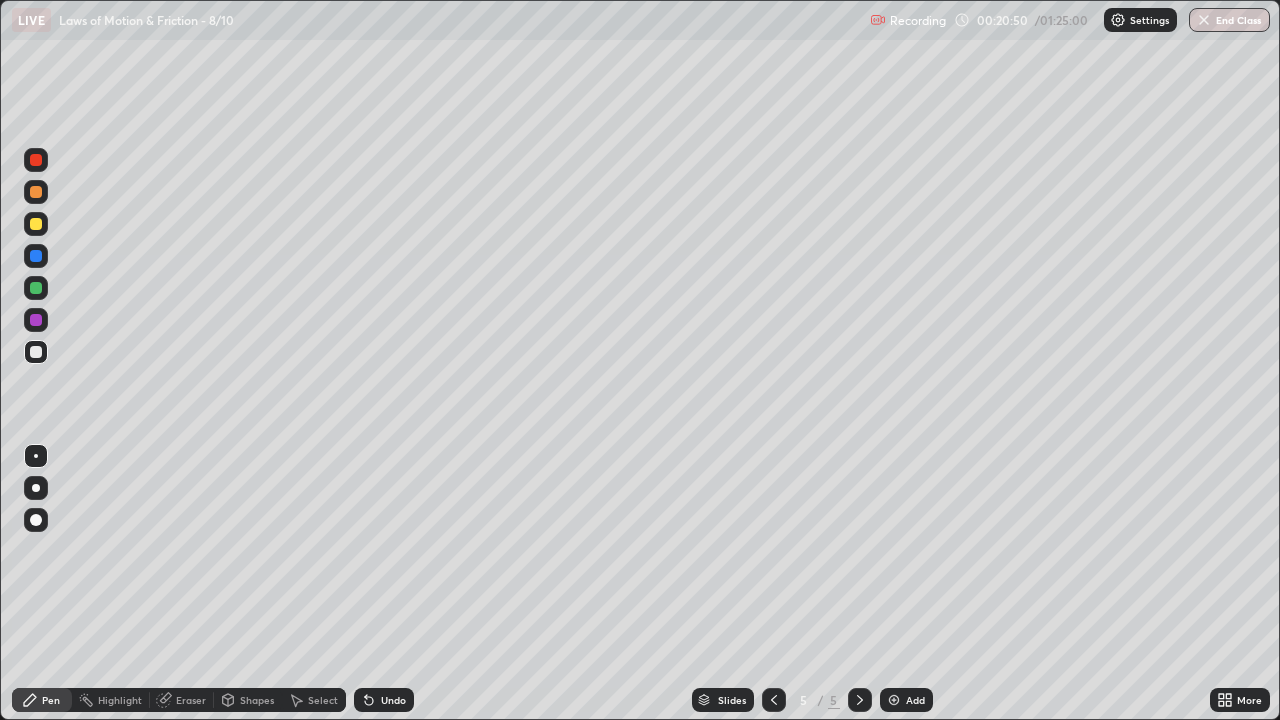 click at bounding box center [36, 192] 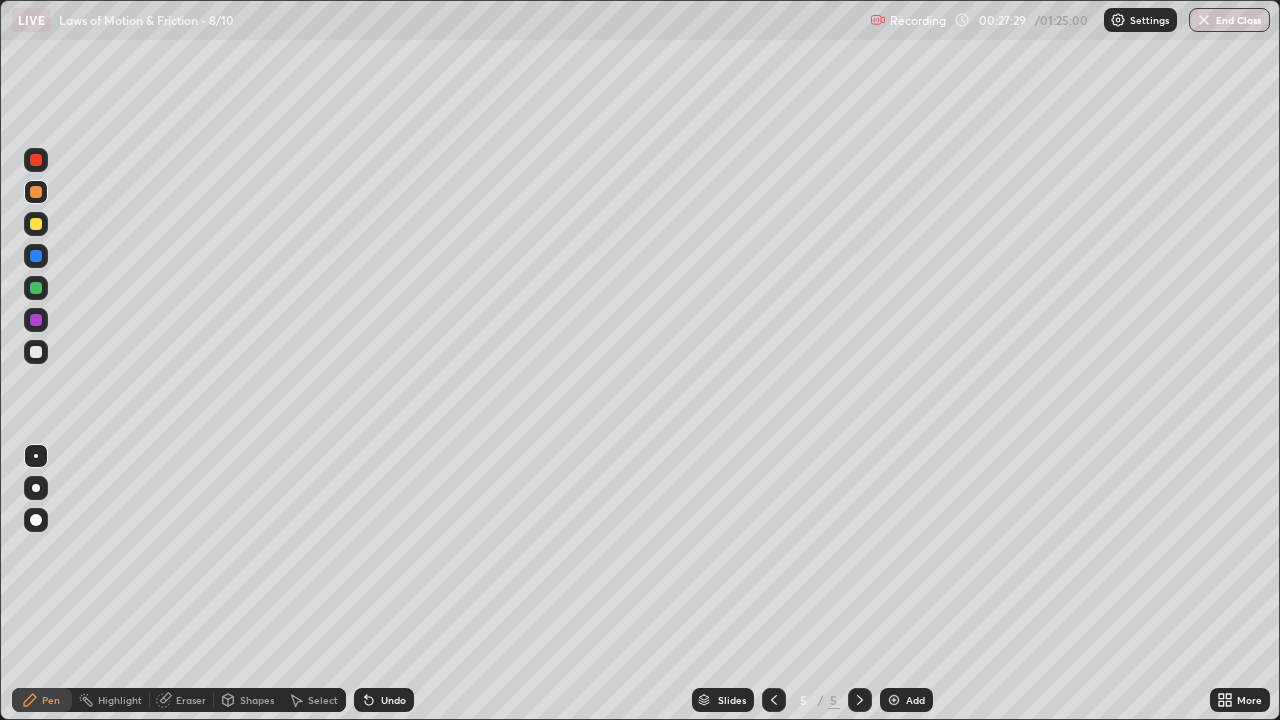 click at bounding box center [36, 352] 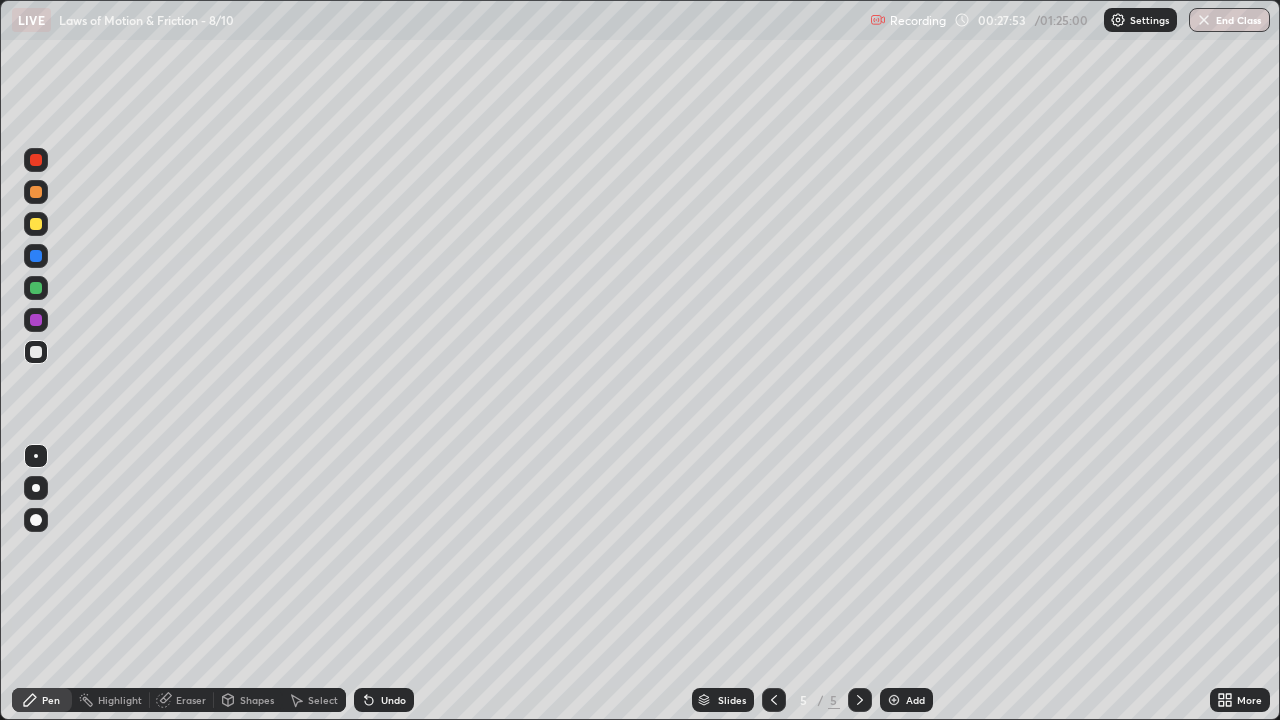 click at bounding box center (36, 224) 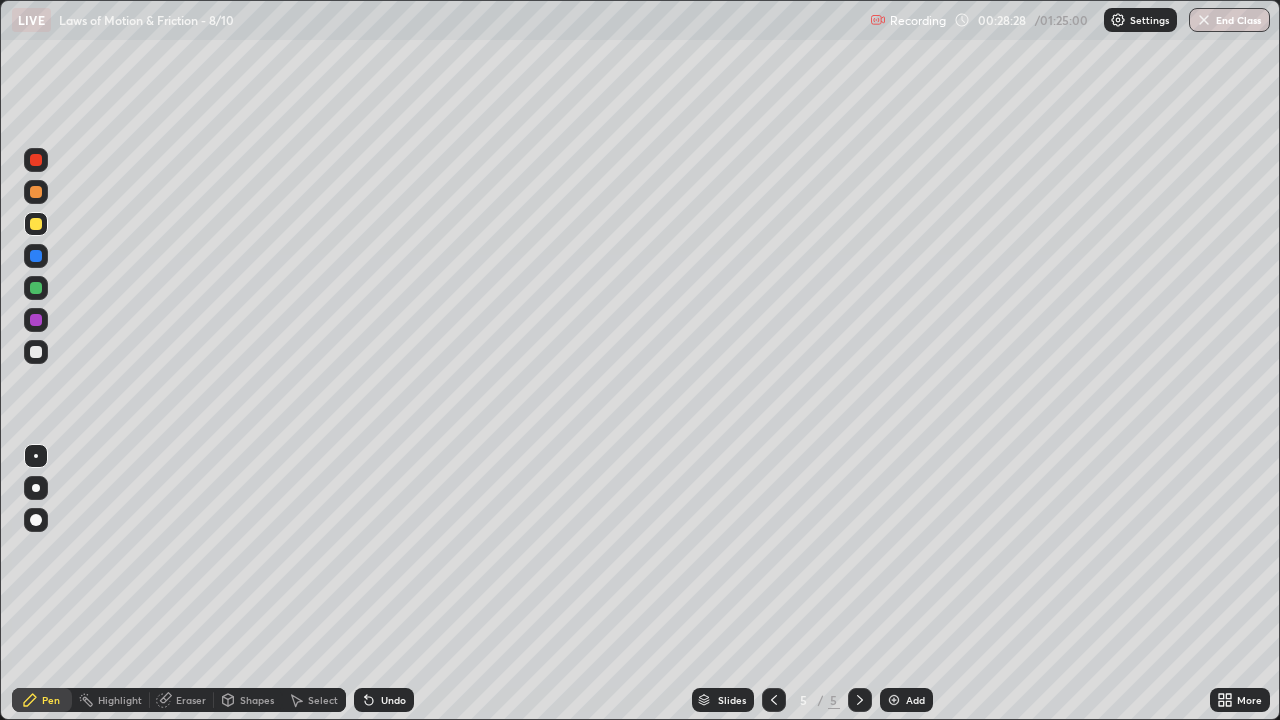 click at bounding box center (36, 160) 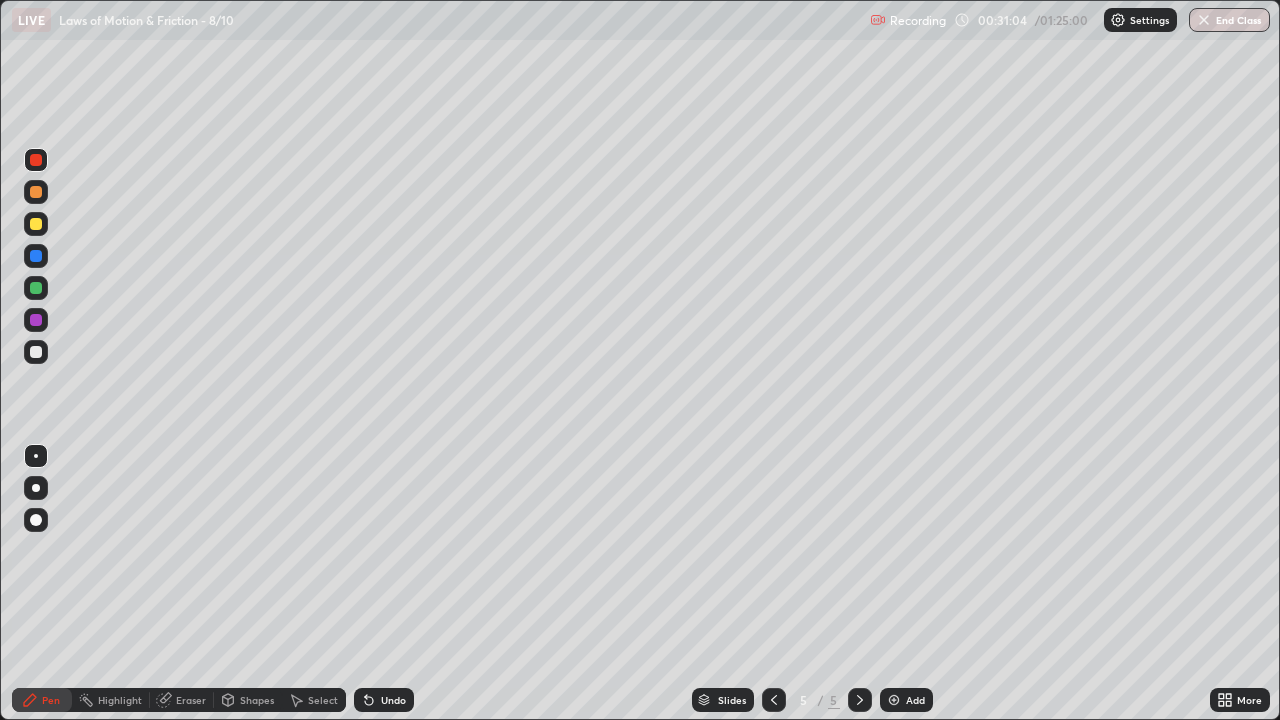 click on "Add" at bounding box center [915, 700] 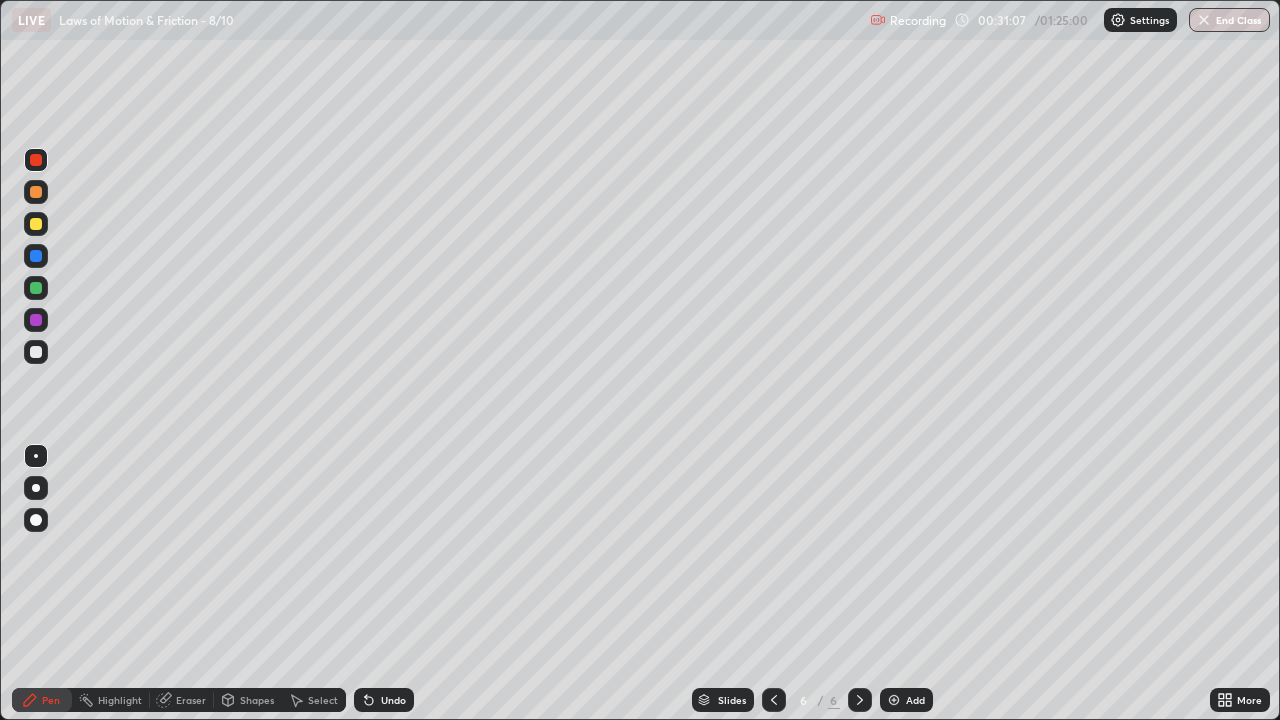 click at bounding box center (36, 352) 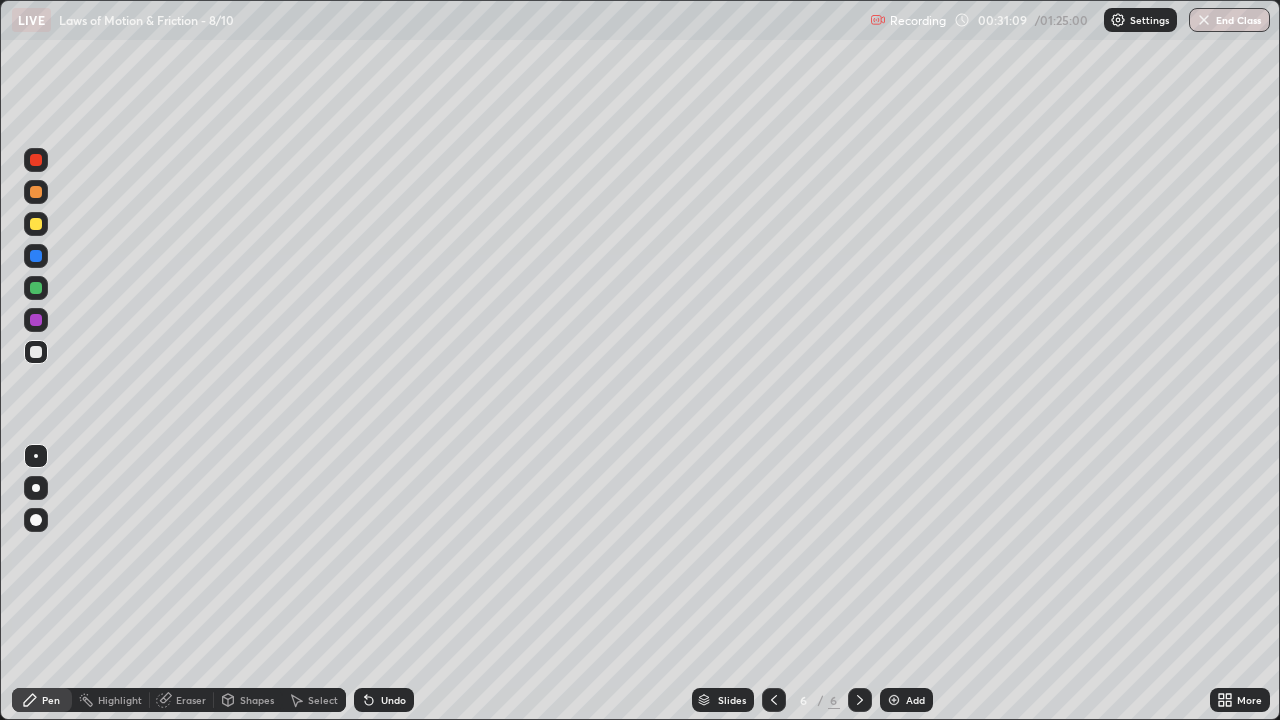 click on "Undo" at bounding box center (393, 700) 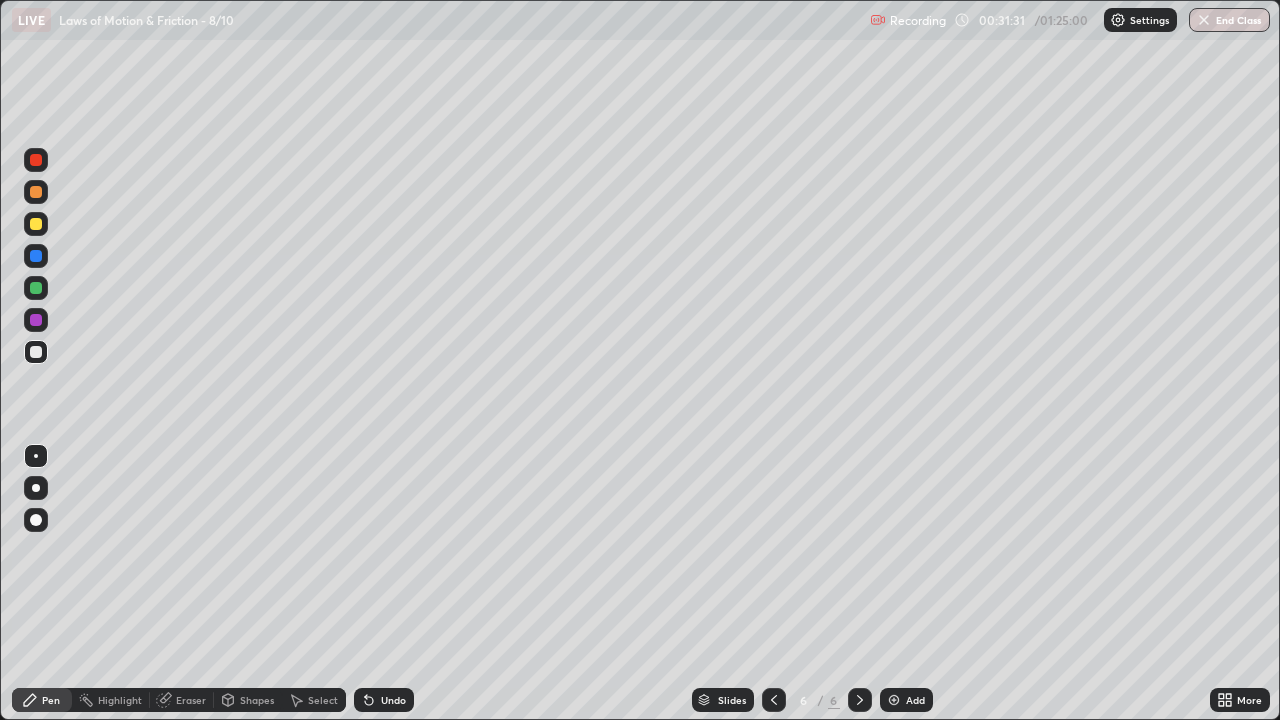 click at bounding box center [36, 224] 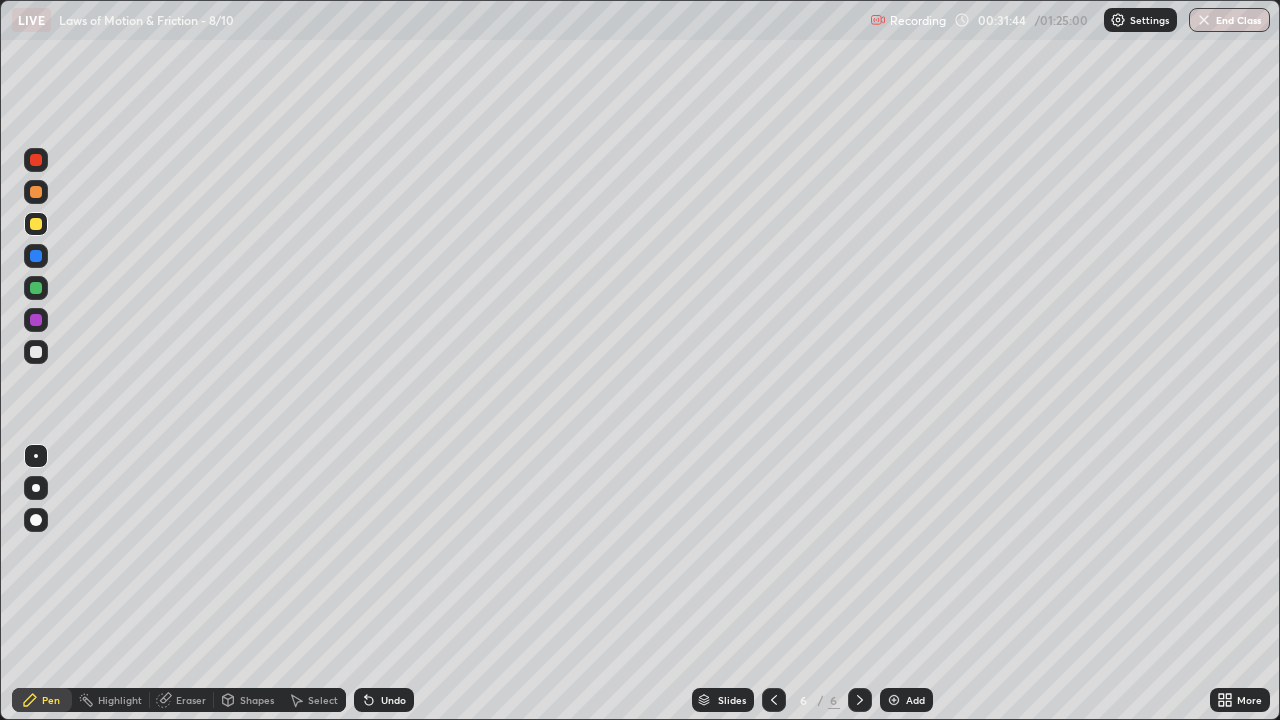 click on "Undo" at bounding box center (393, 700) 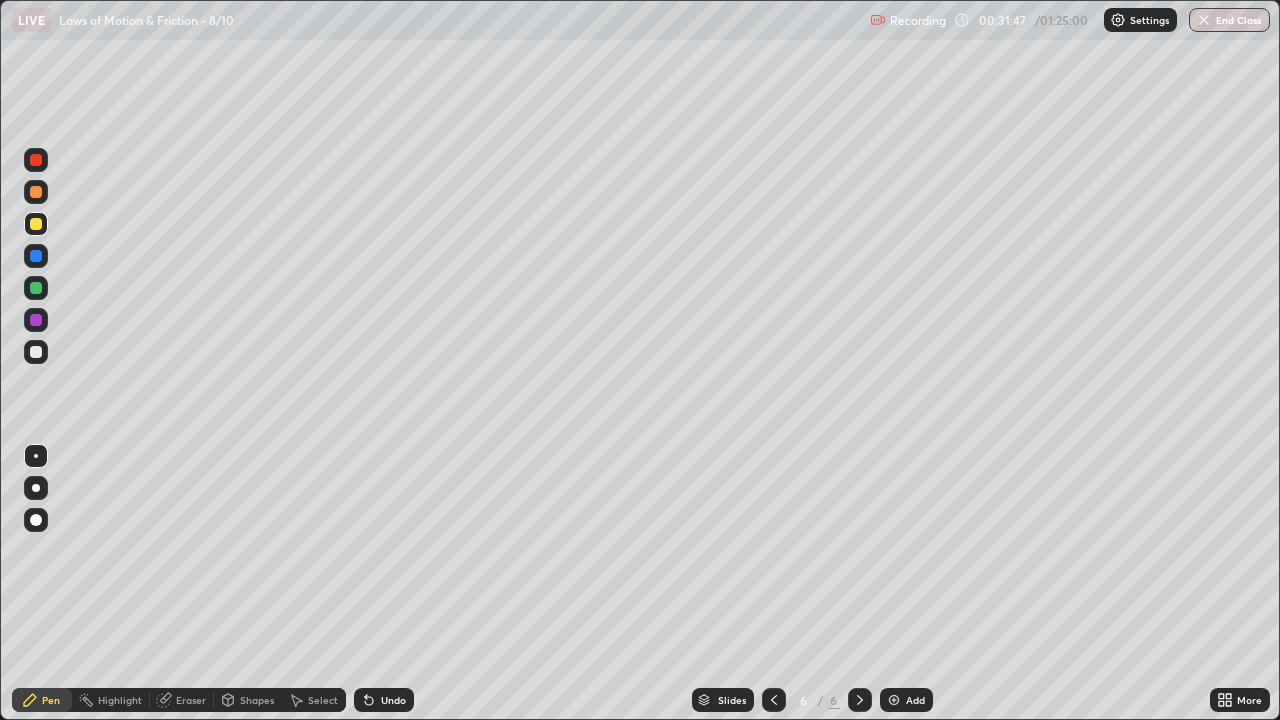 click at bounding box center (36, 288) 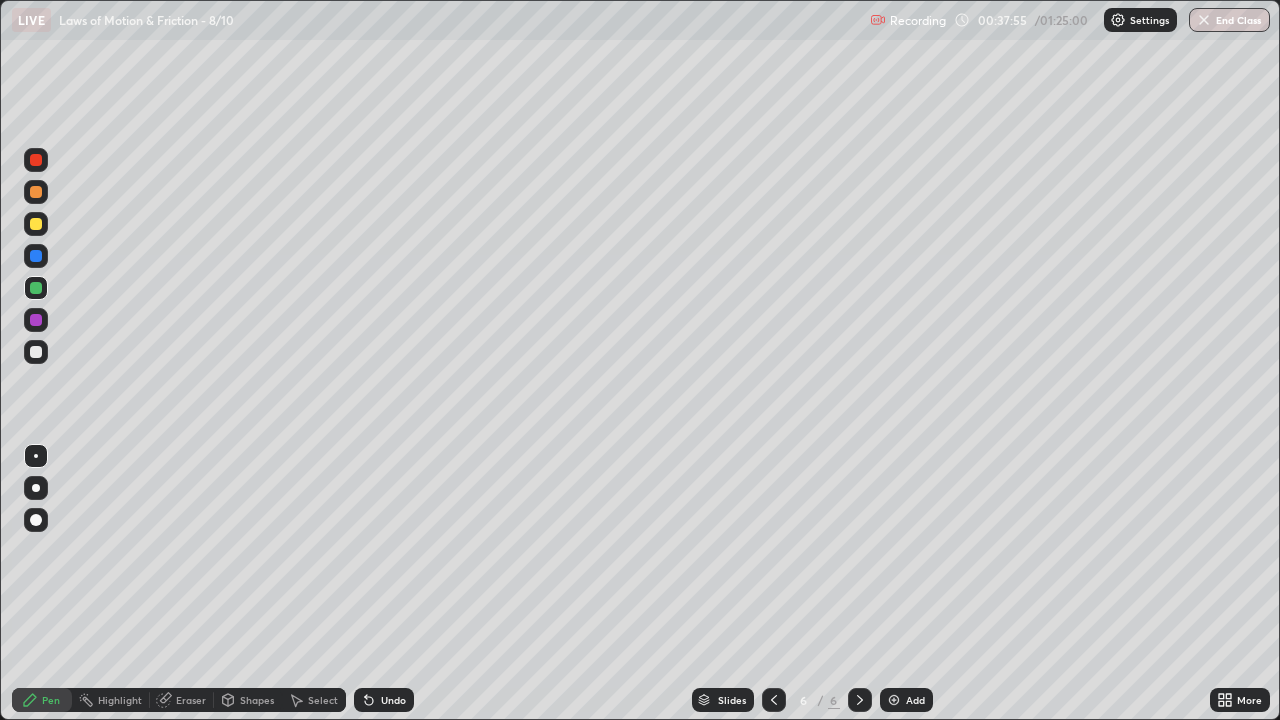 click at bounding box center (36, 192) 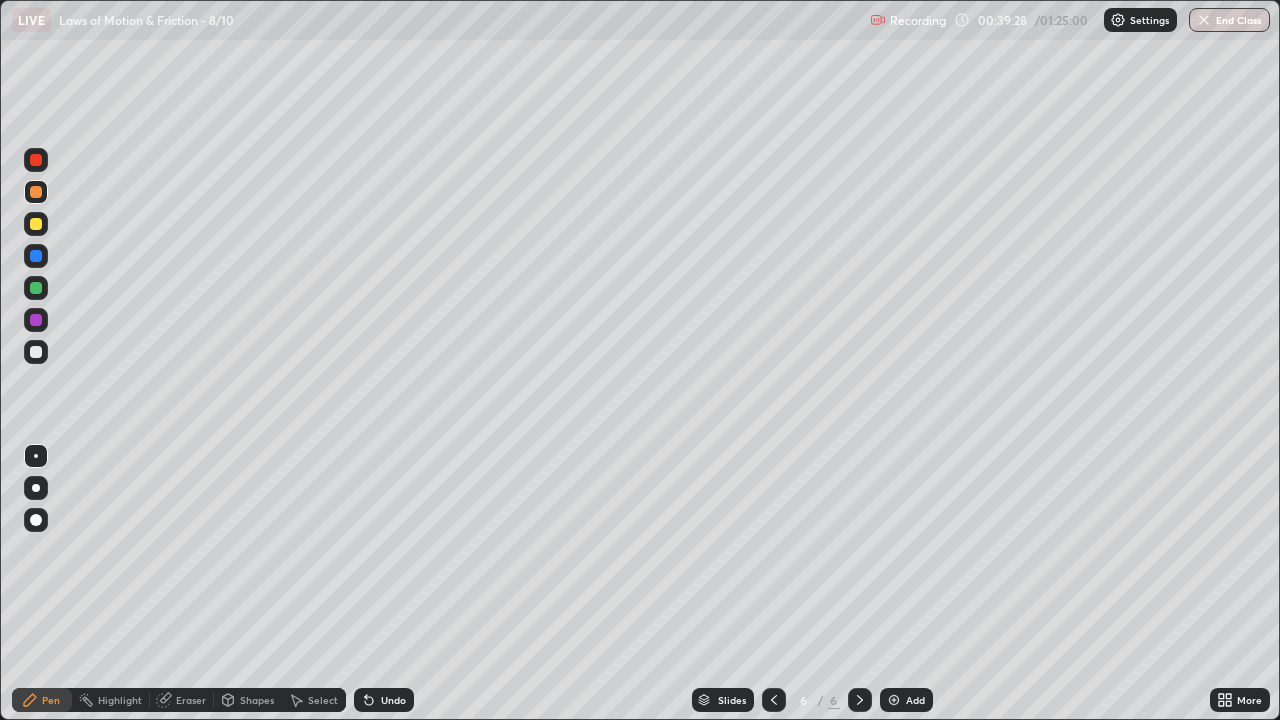 click at bounding box center (36, 256) 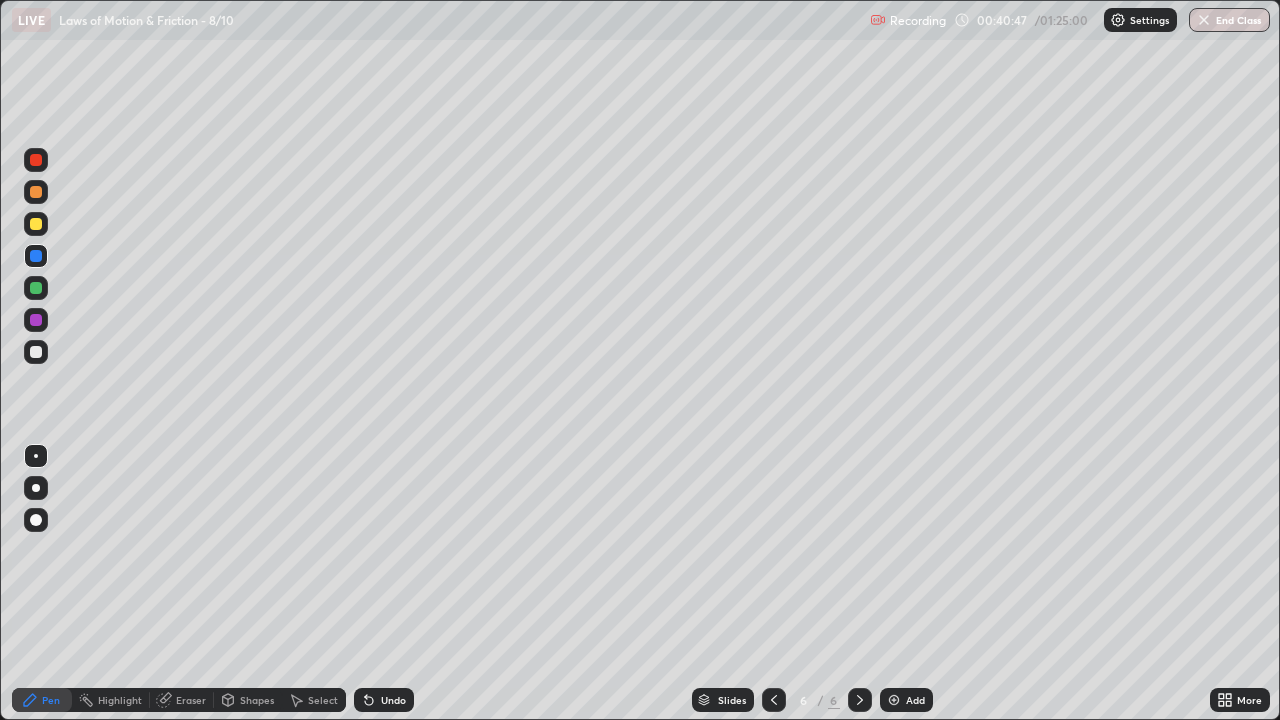 click at bounding box center (36, 320) 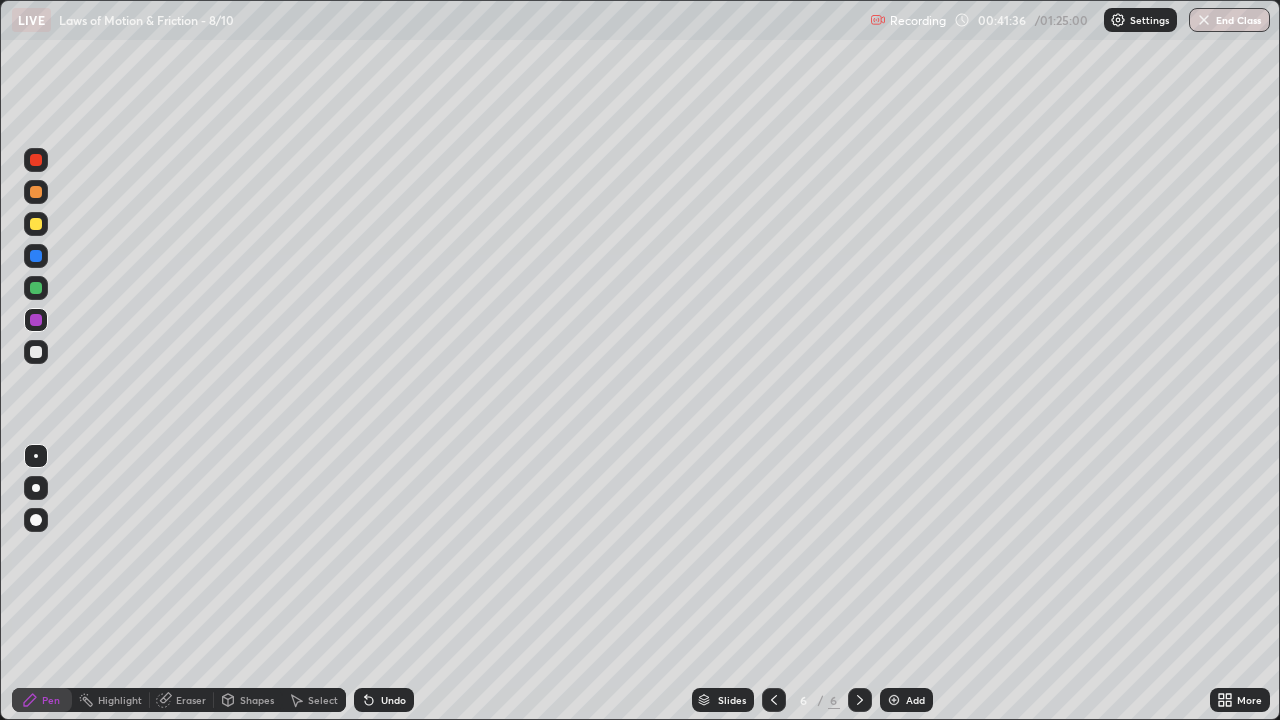 click at bounding box center [36, 352] 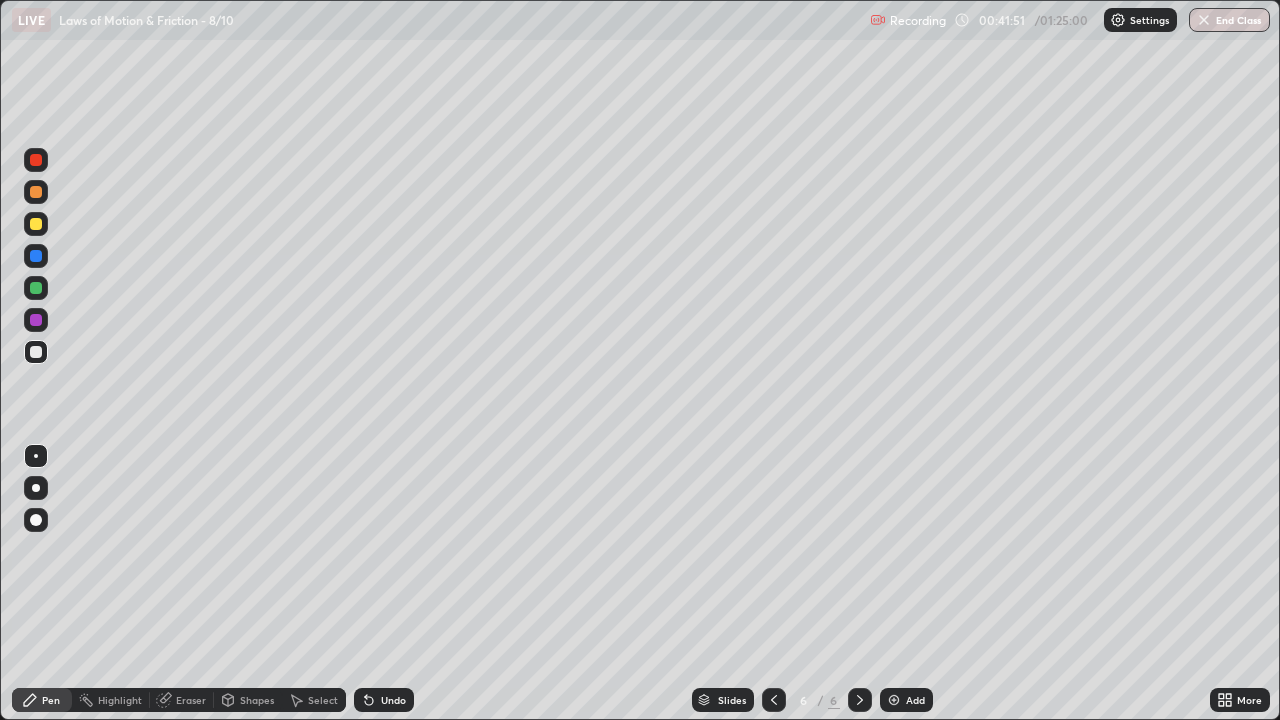 click on "Undo" at bounding box center [393, 700] 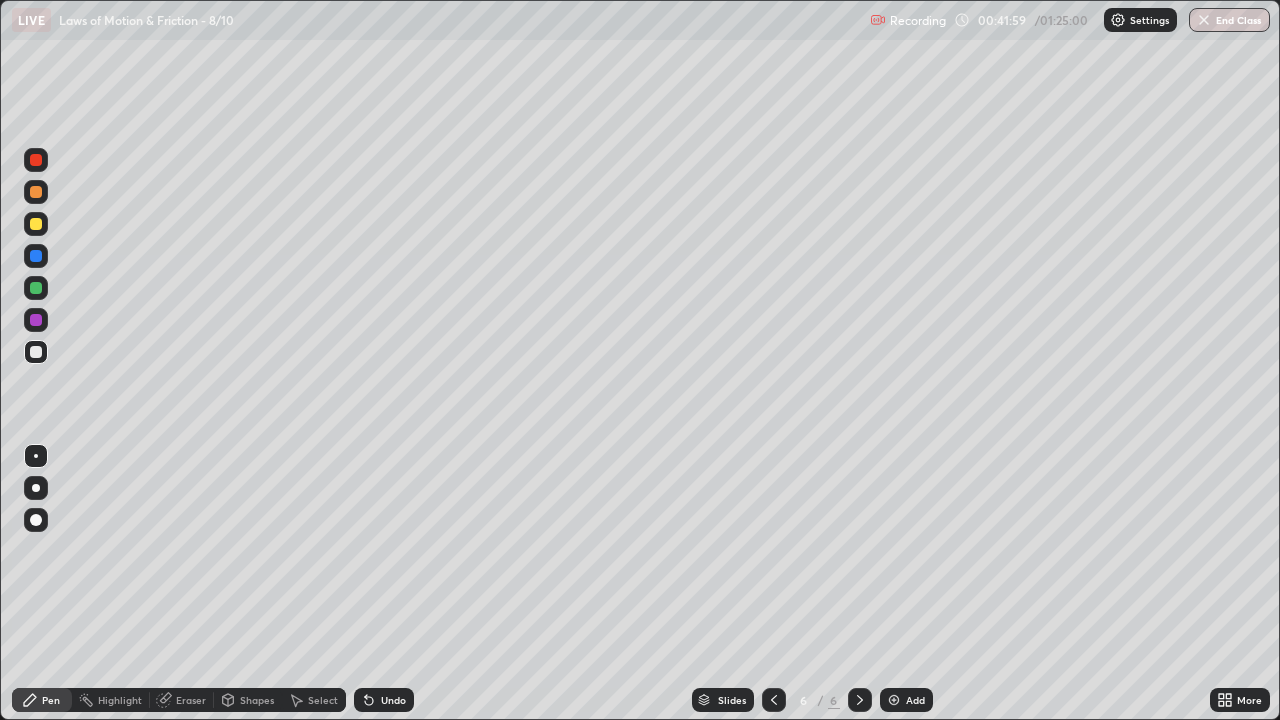 click at bounding box center (36, 320) 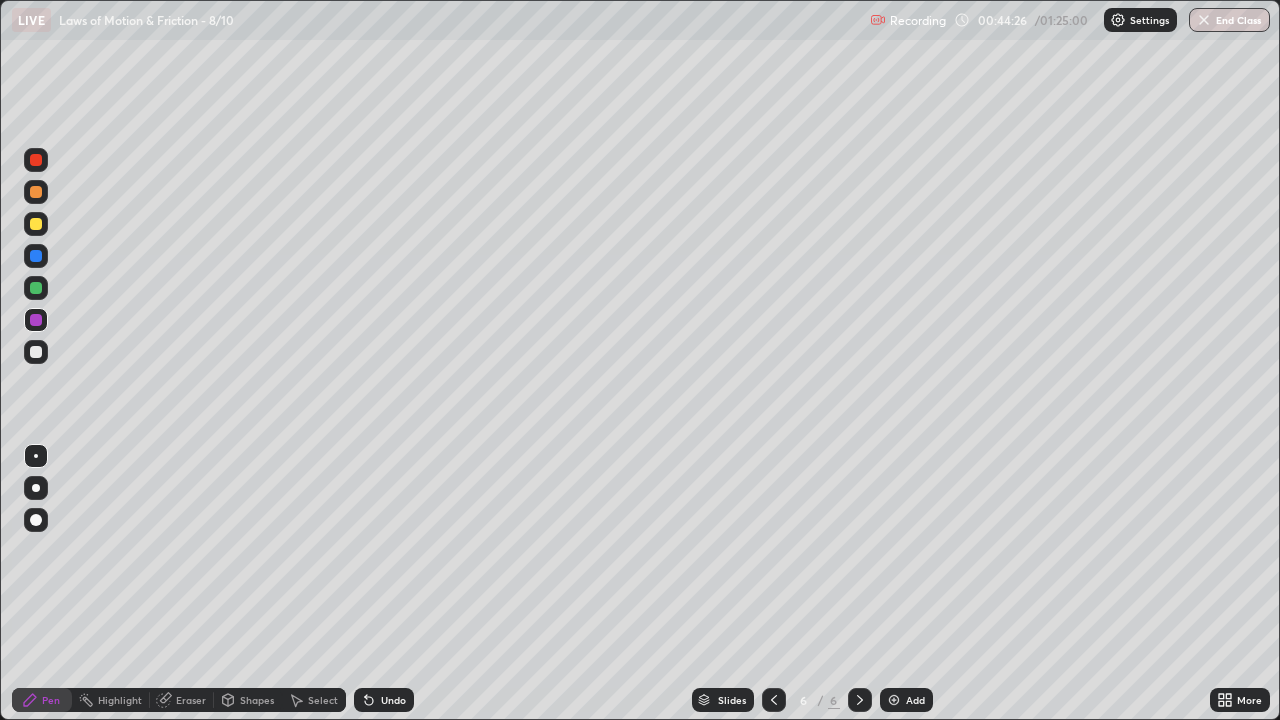 click on "Add" at bounding box center [915, 700] 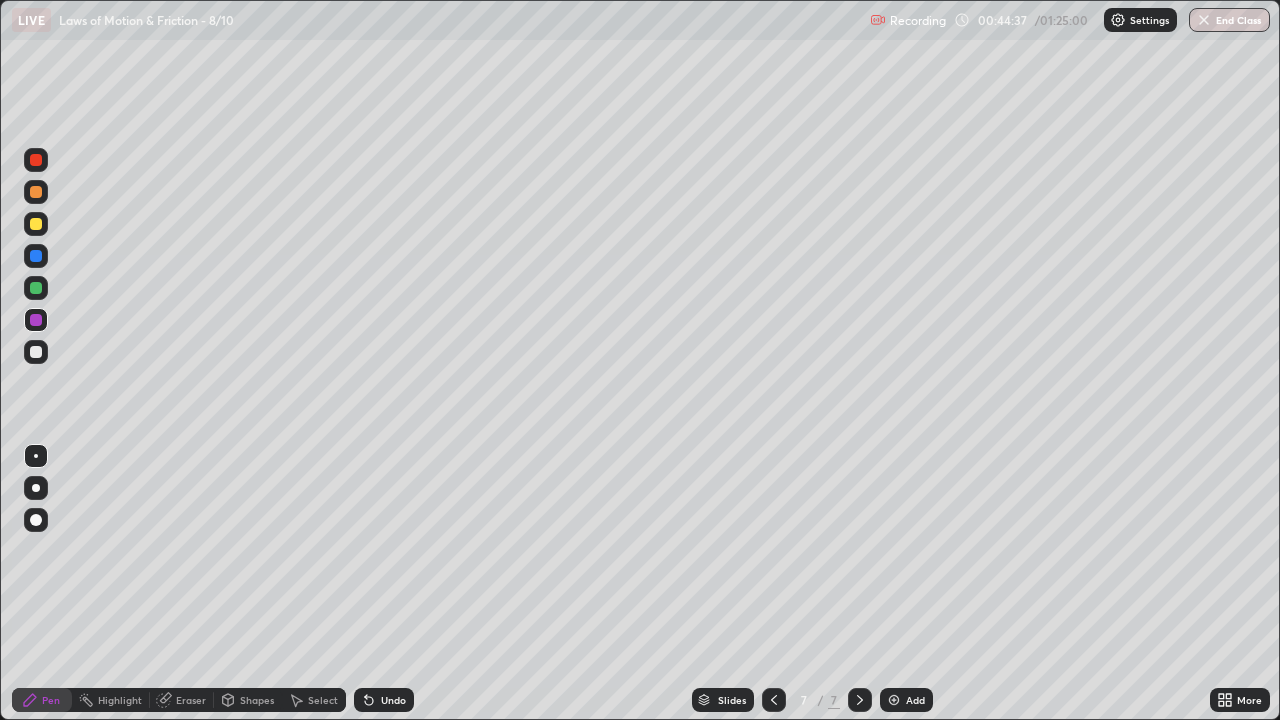 click on "Shapes" at bounding box center [248, 700] 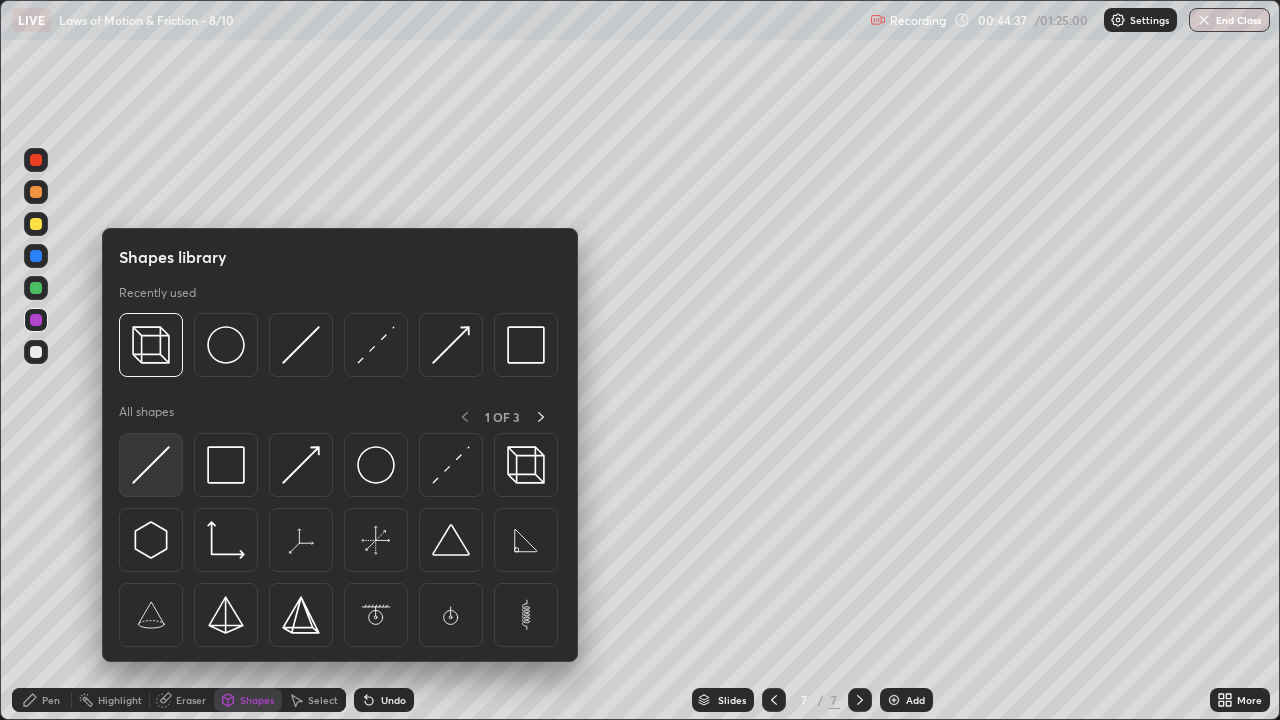 click at bounding box center [151, 465] 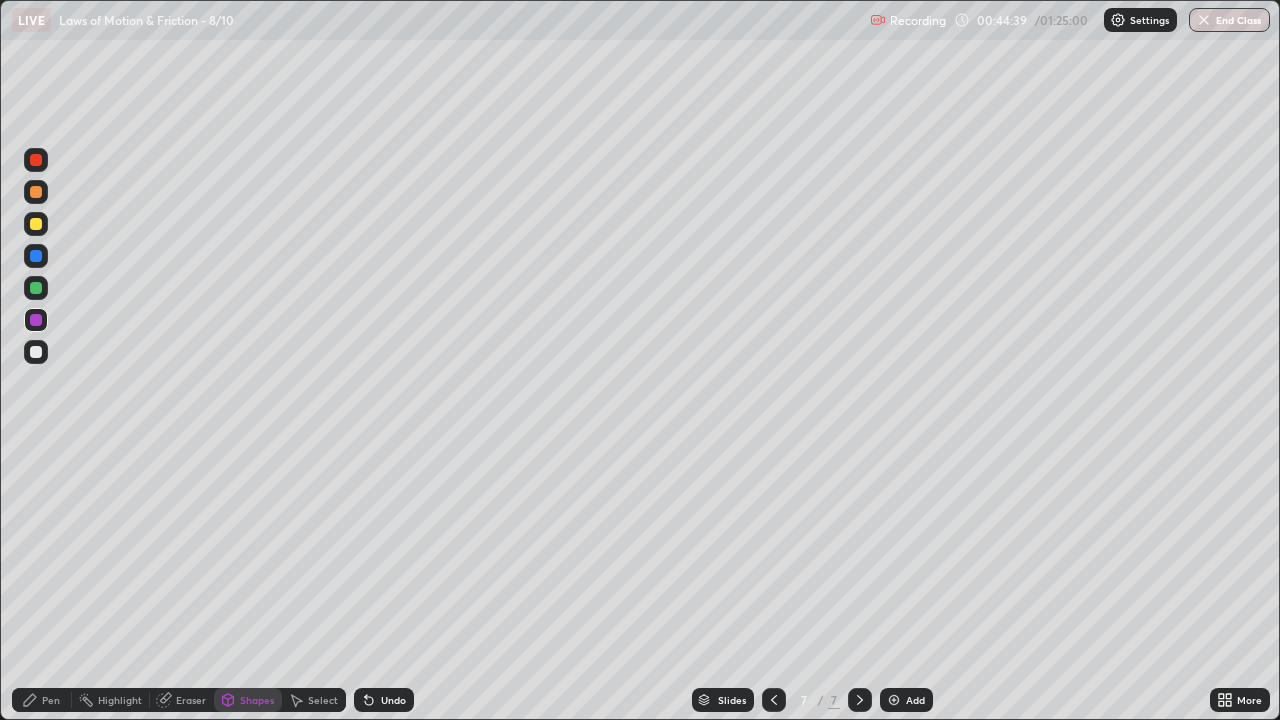 click on "Undo" at bounding box center (393, 700) 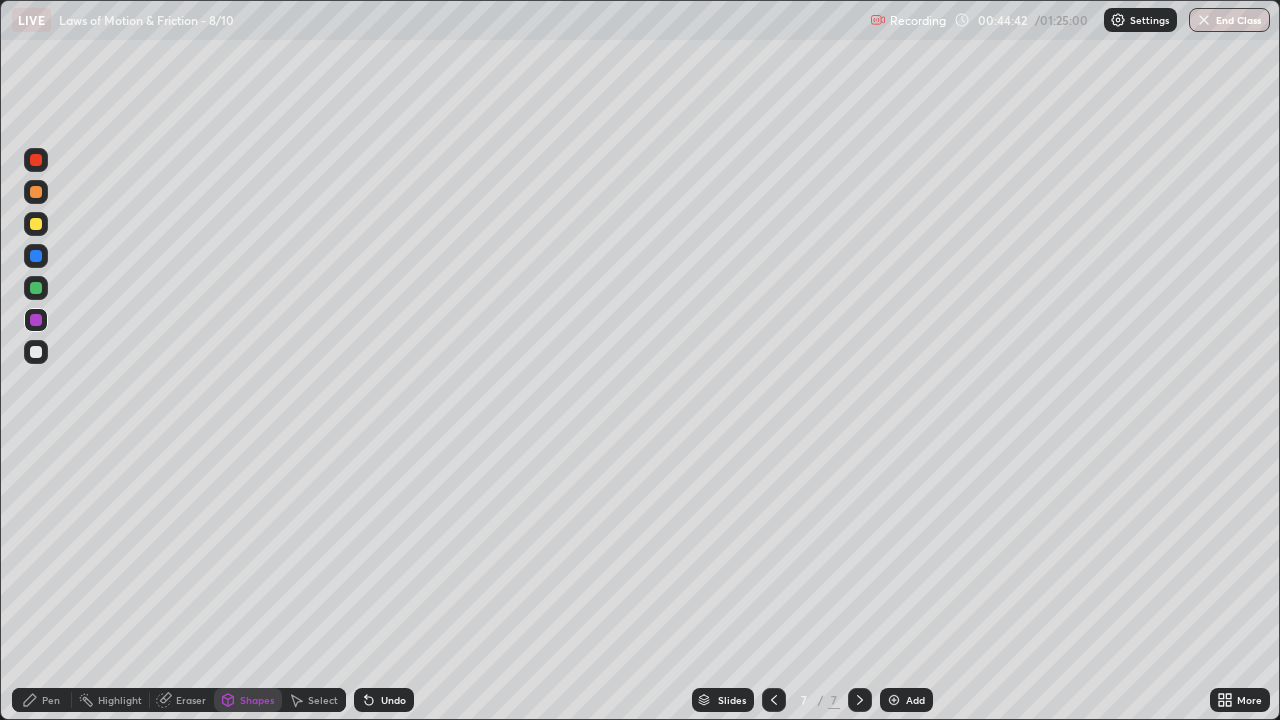 click on "Pen" at bounding box center [51, 700] 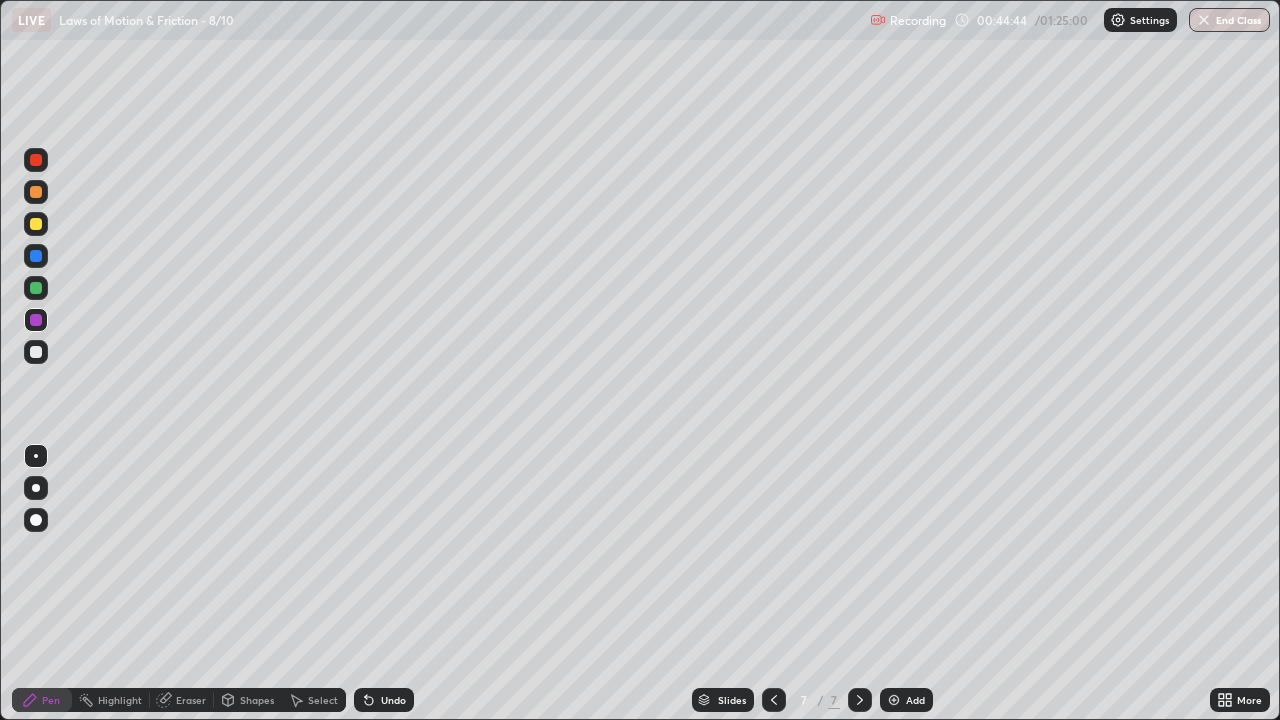 click at bounding box center (36, 352) 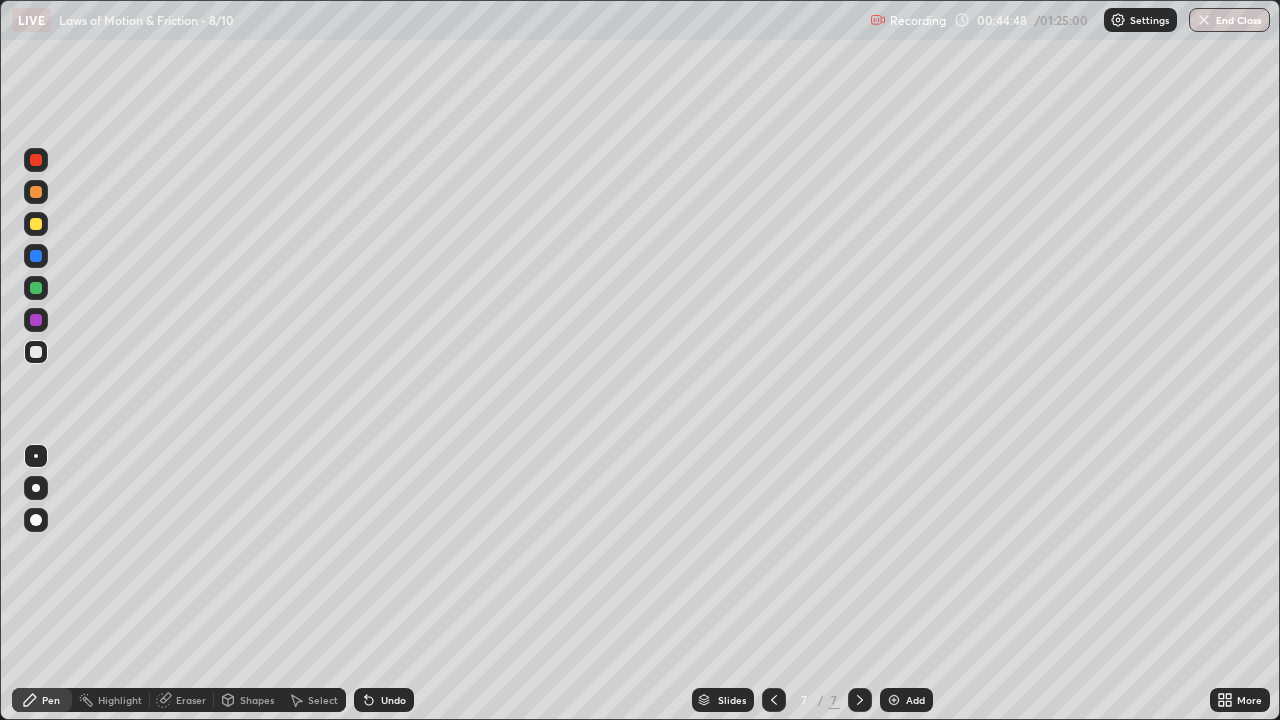click on "Shapes" at bounding box center (257, 700) 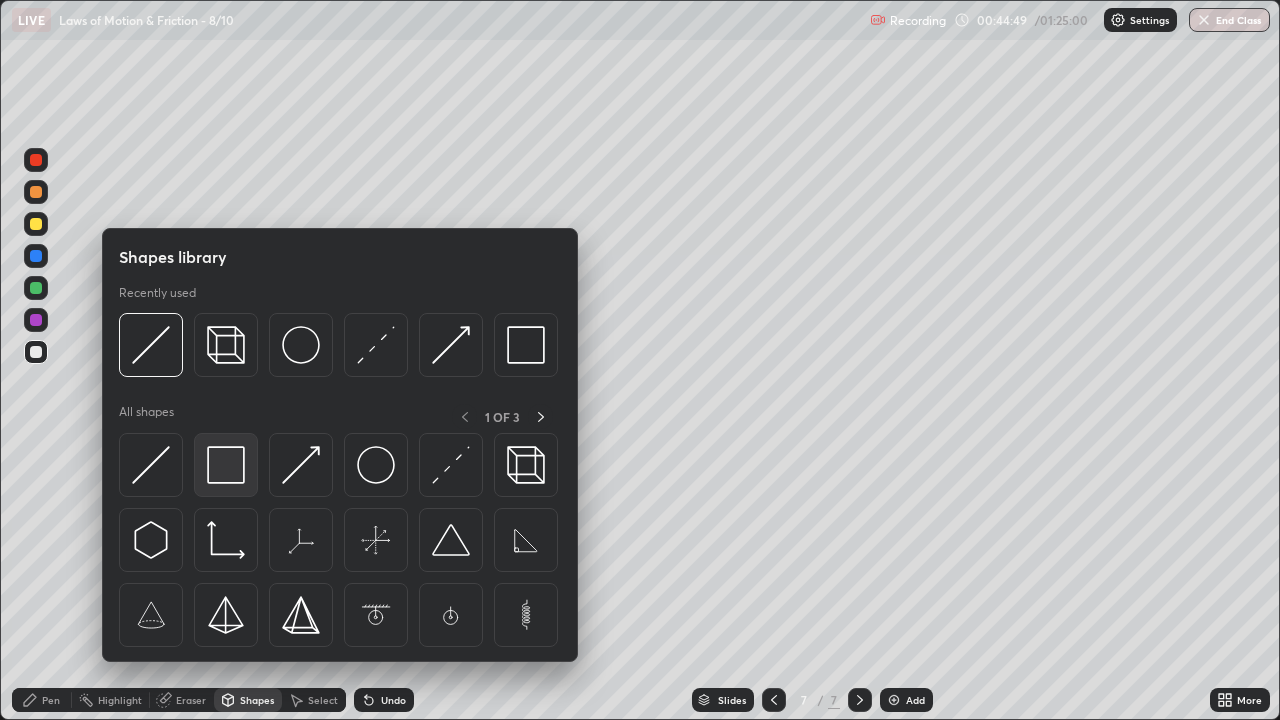 click at bounding box center (226, 465) 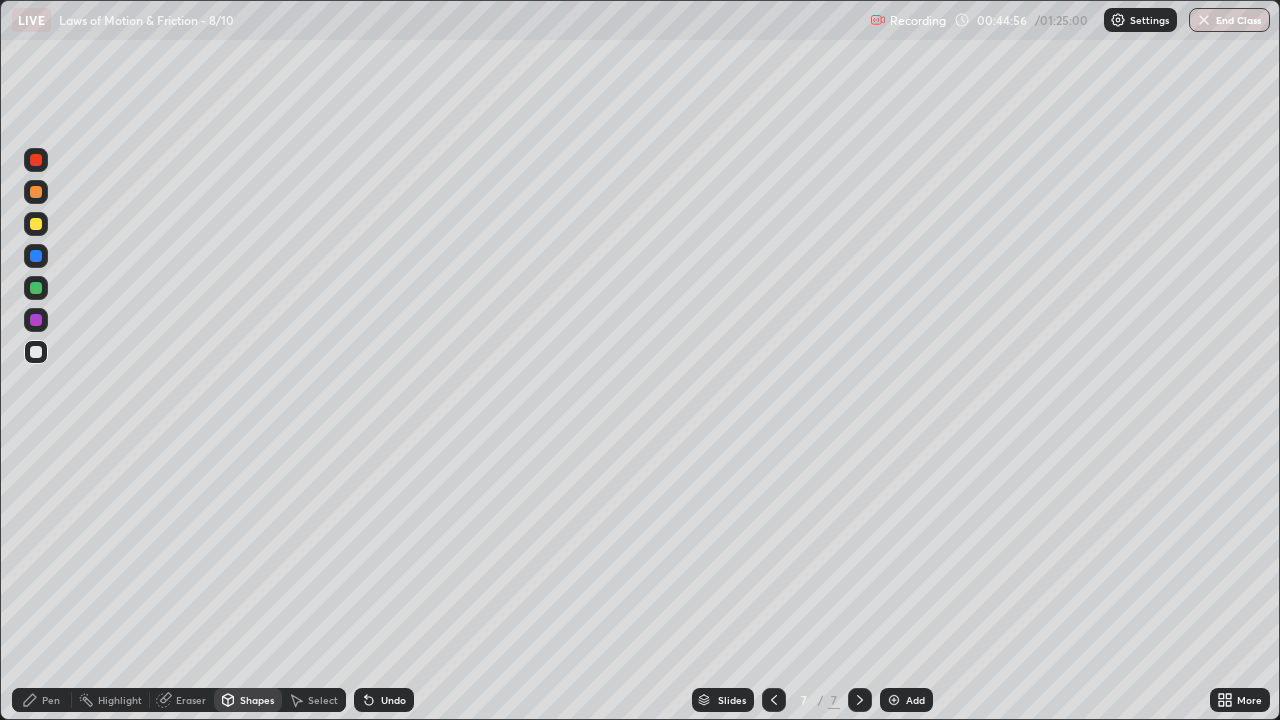 click on "Shapes" at bounding box center [248, 700] 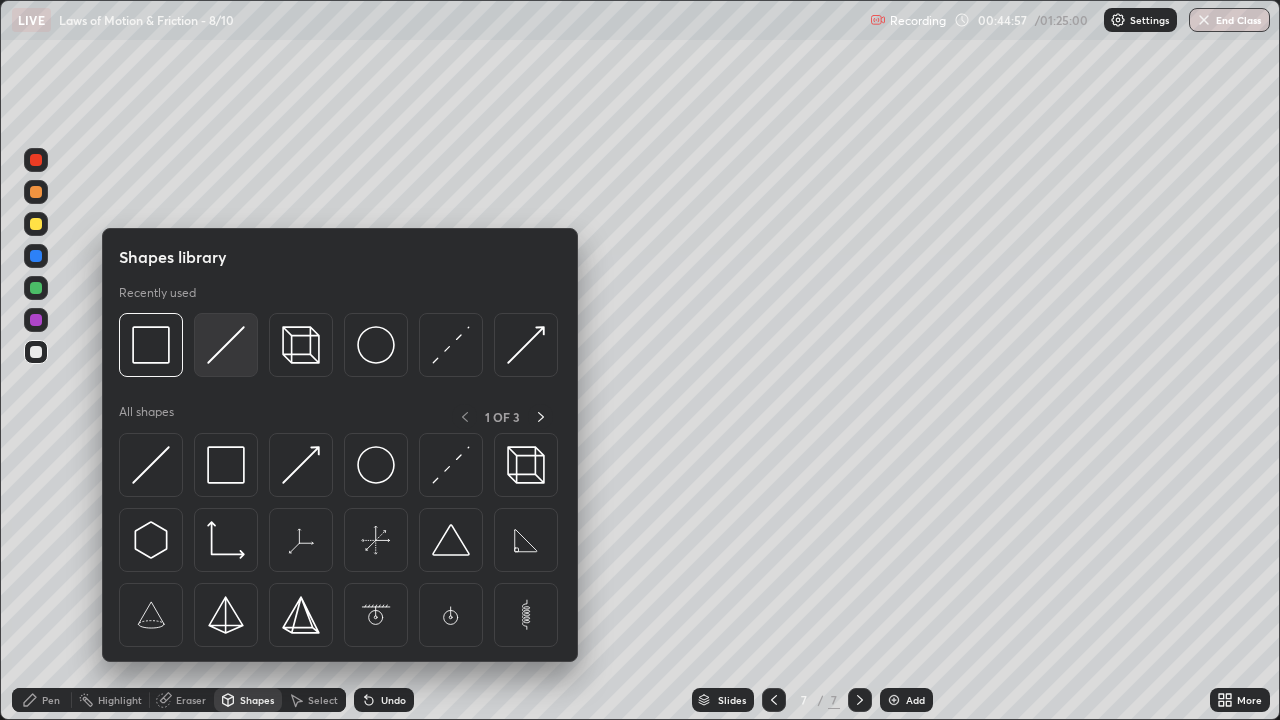 click at bounding box center [226, 345] 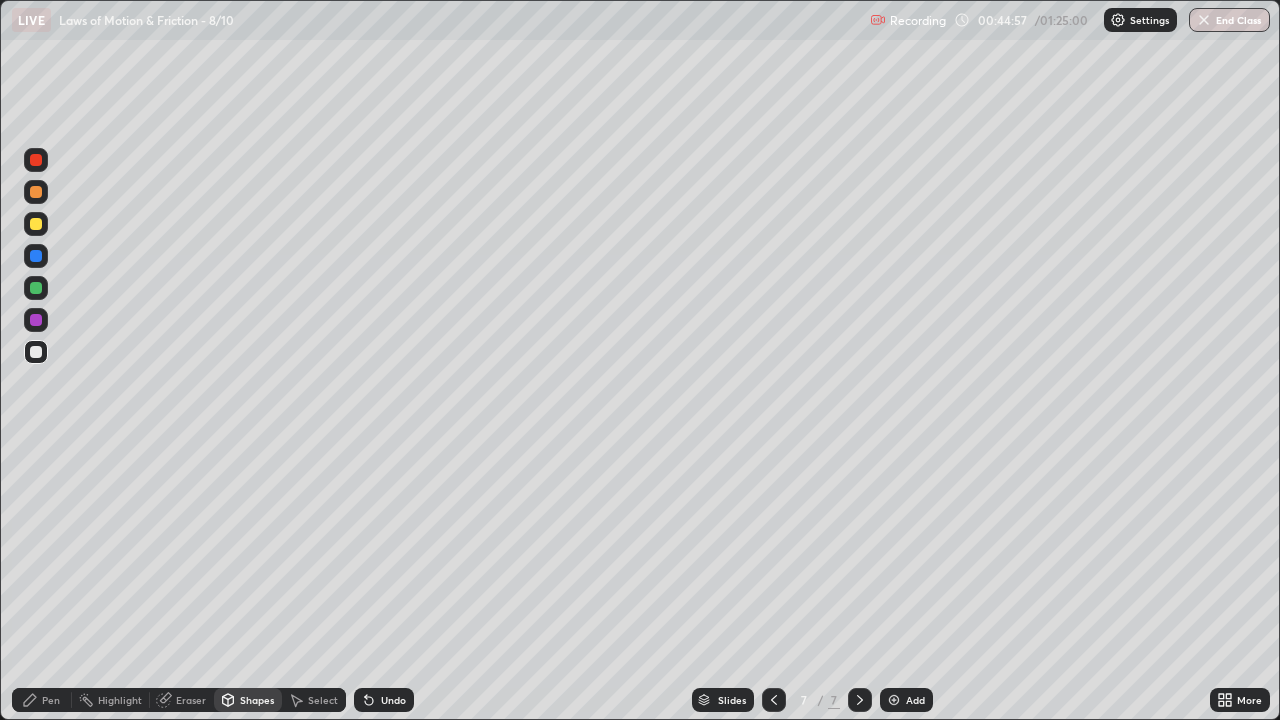click at bounding box center [36, 224] 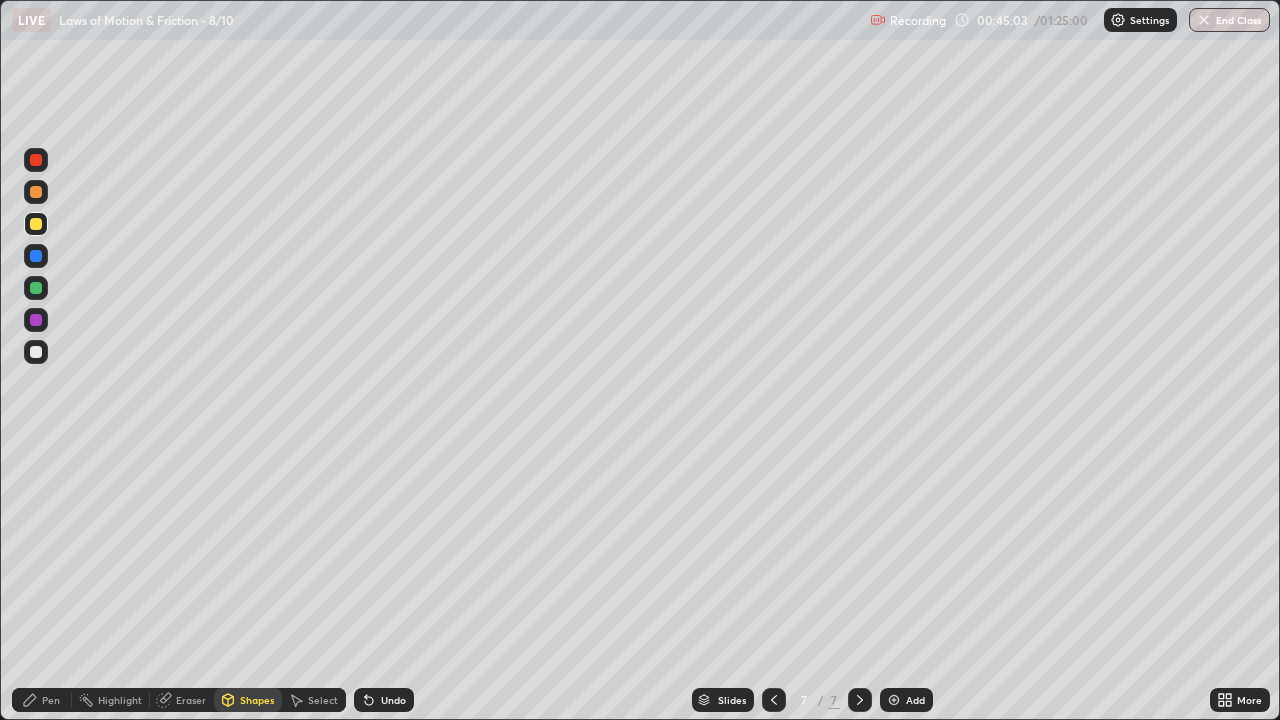 click on "Select" at bounding box center [323, 700] 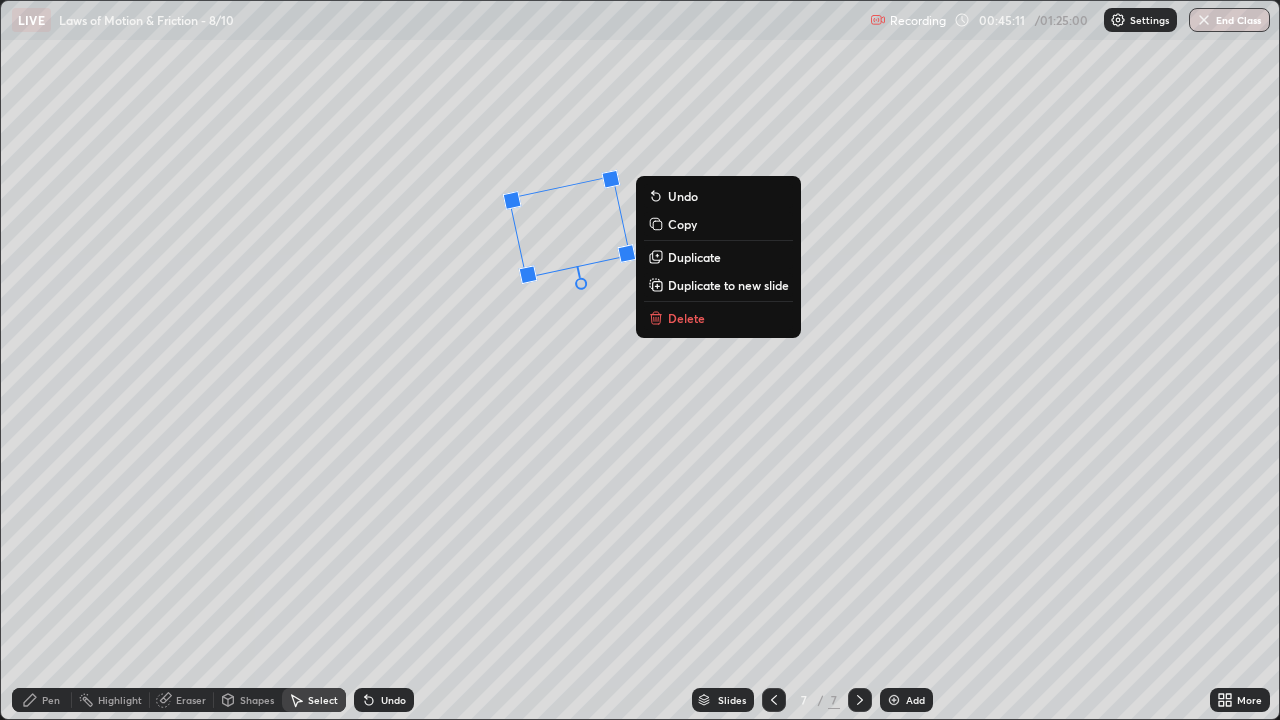 click on "Pen" at bounding box center (51, 700) 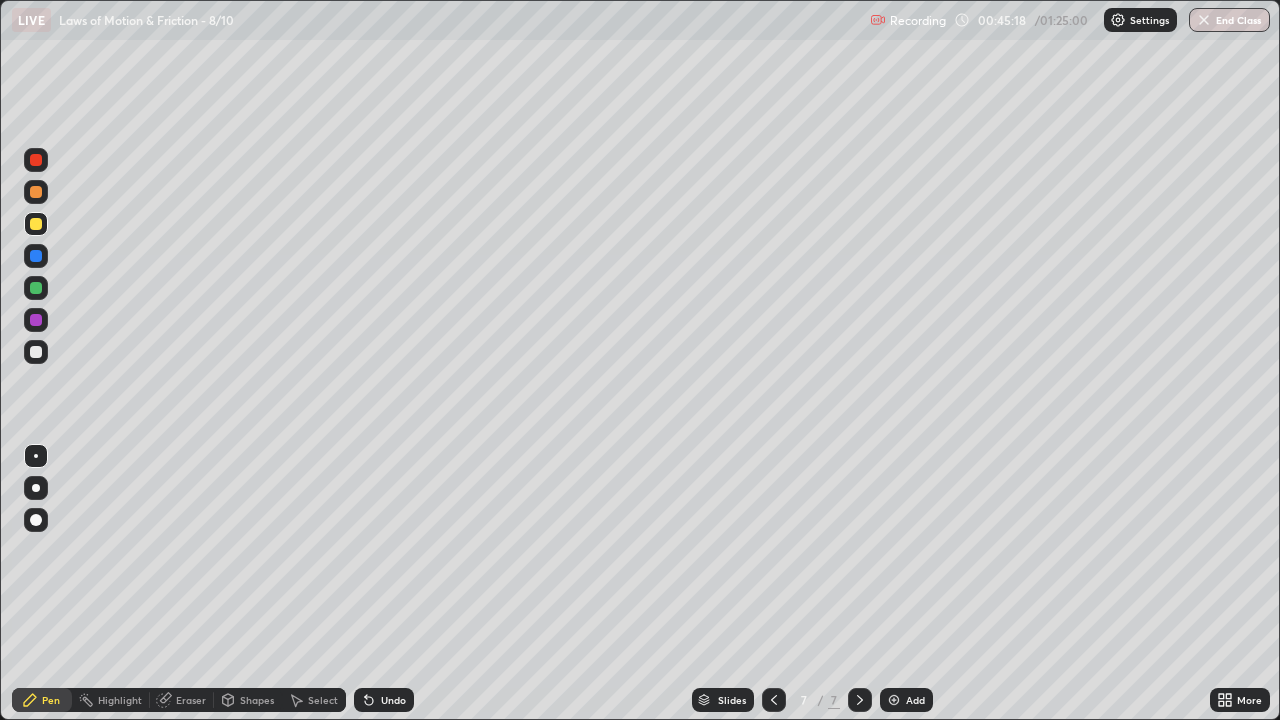 click at bounding box center (36, 256) 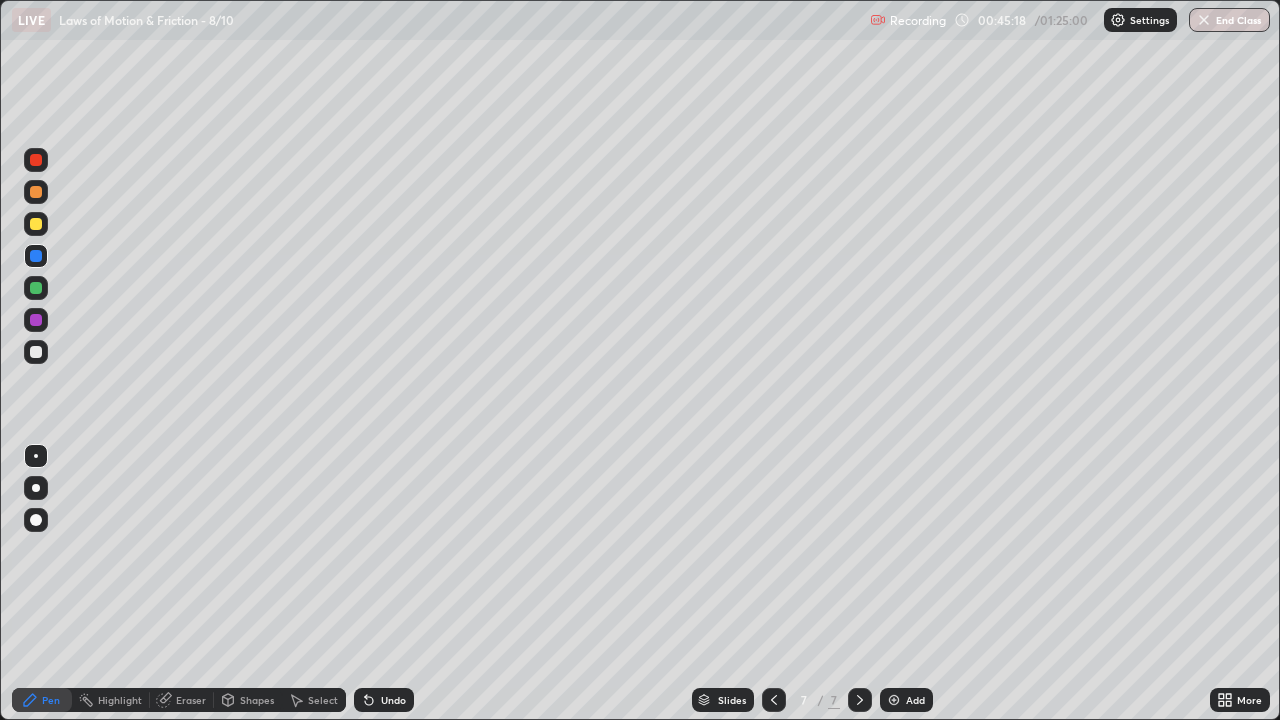 click at bounding box center [36, 192] 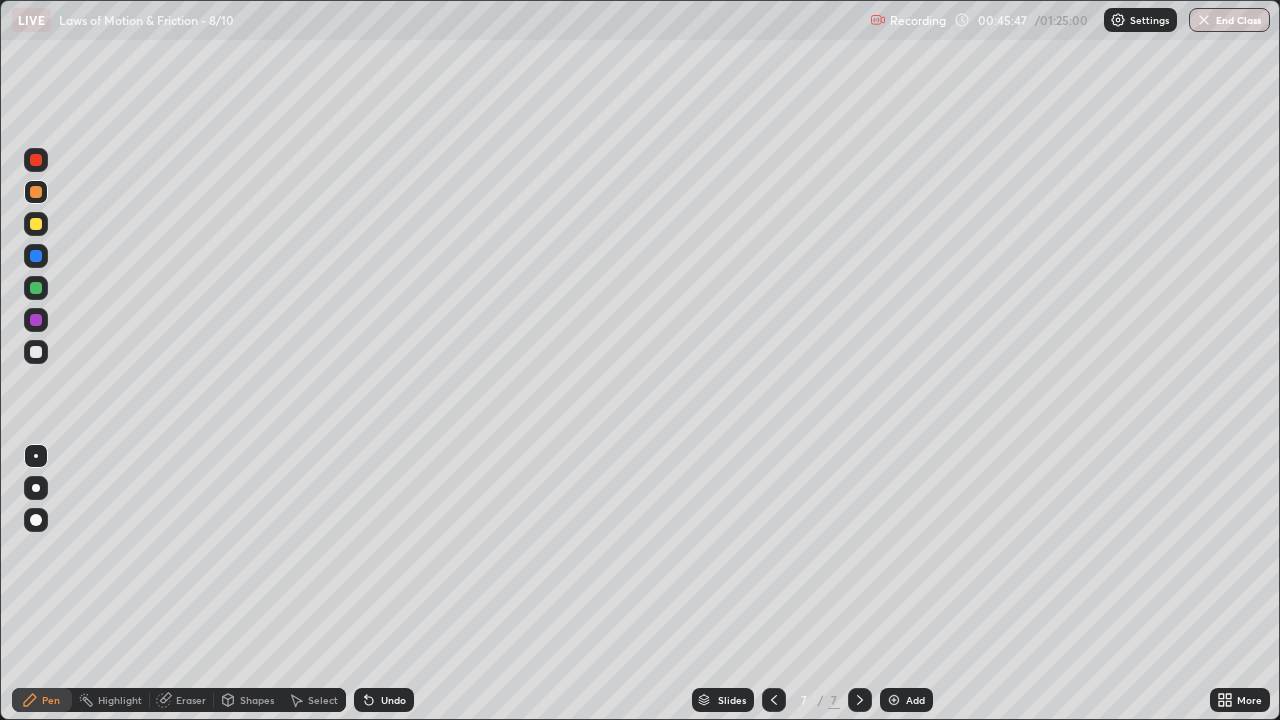 click on "Undo" at bounding box center [393, 700] 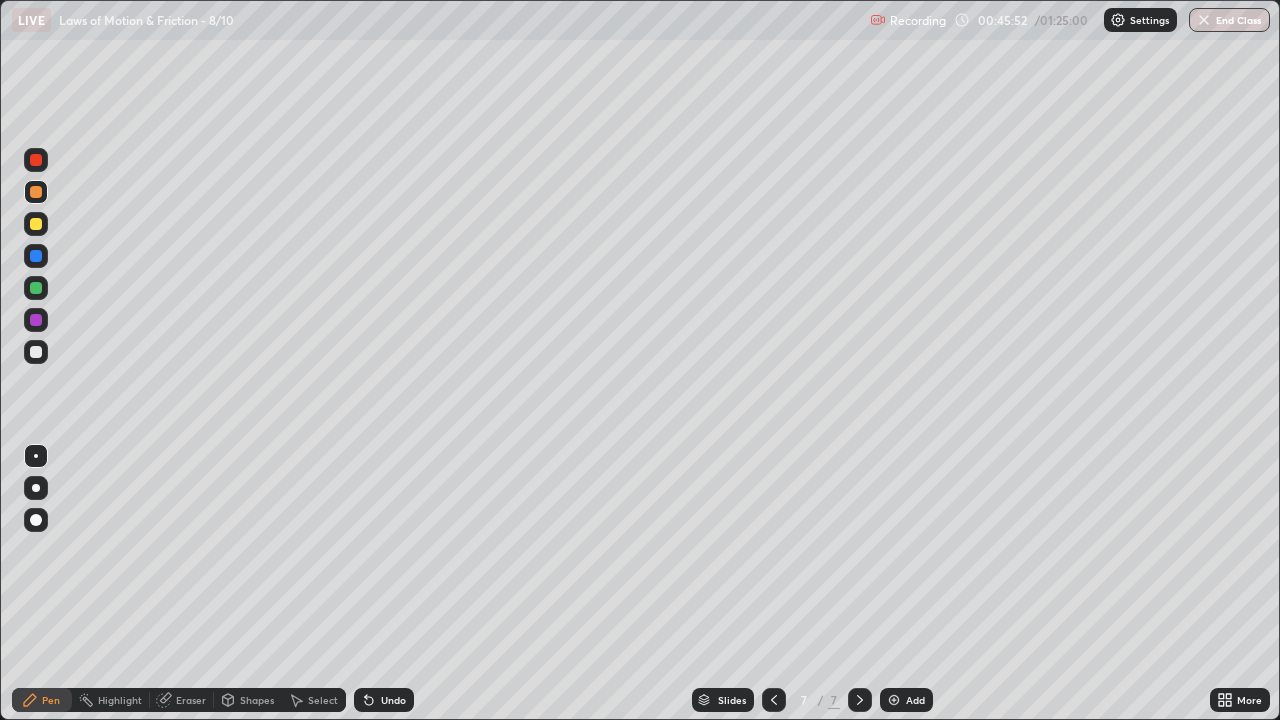 click on "More" at bounding box center [1249, 700] 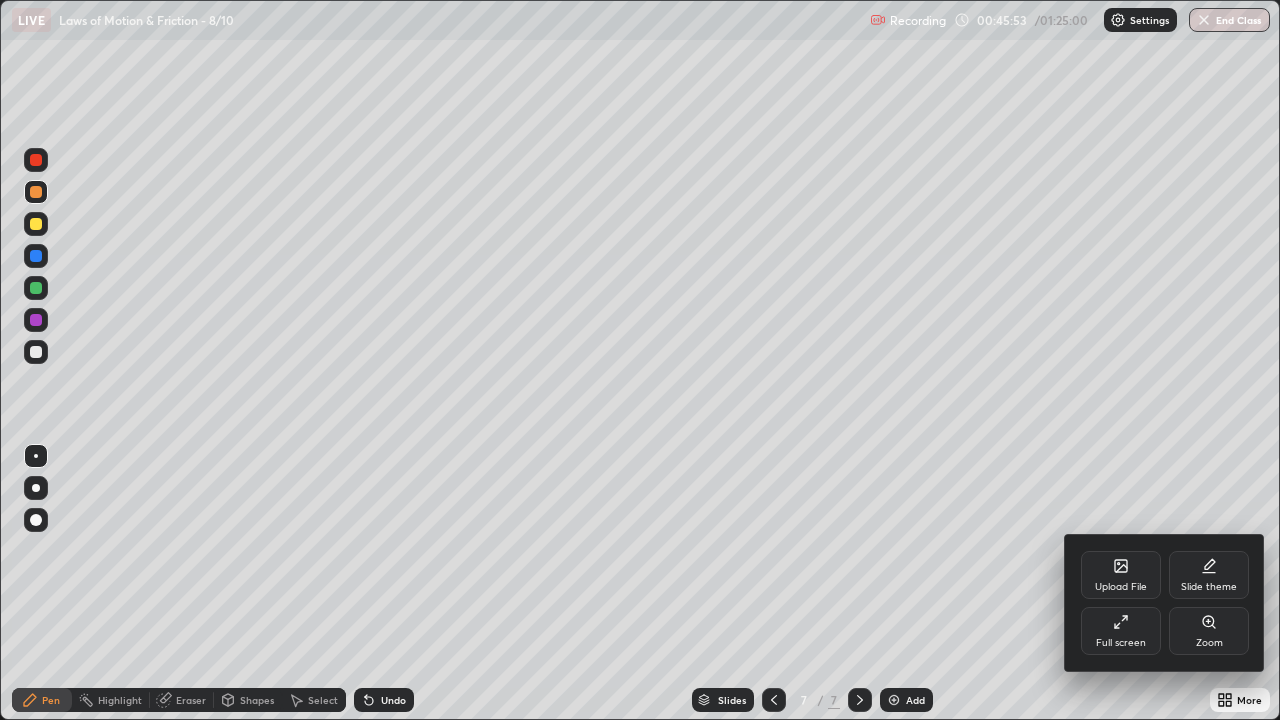 click 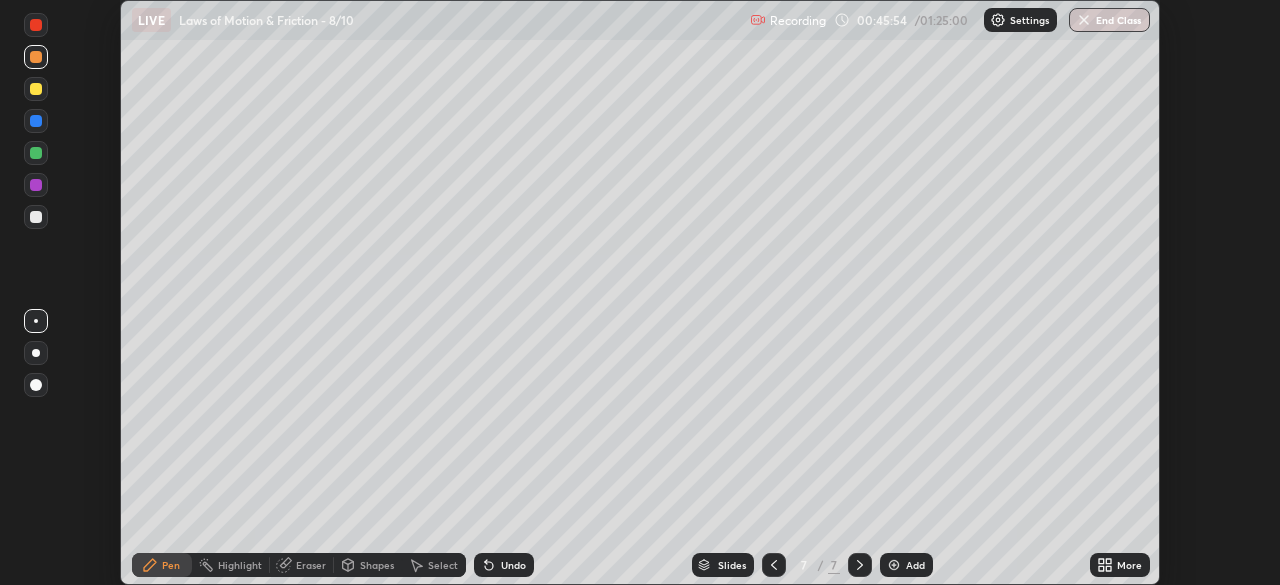 scroll, scrollTop: 585, scrollLeft: 1280, axis: both 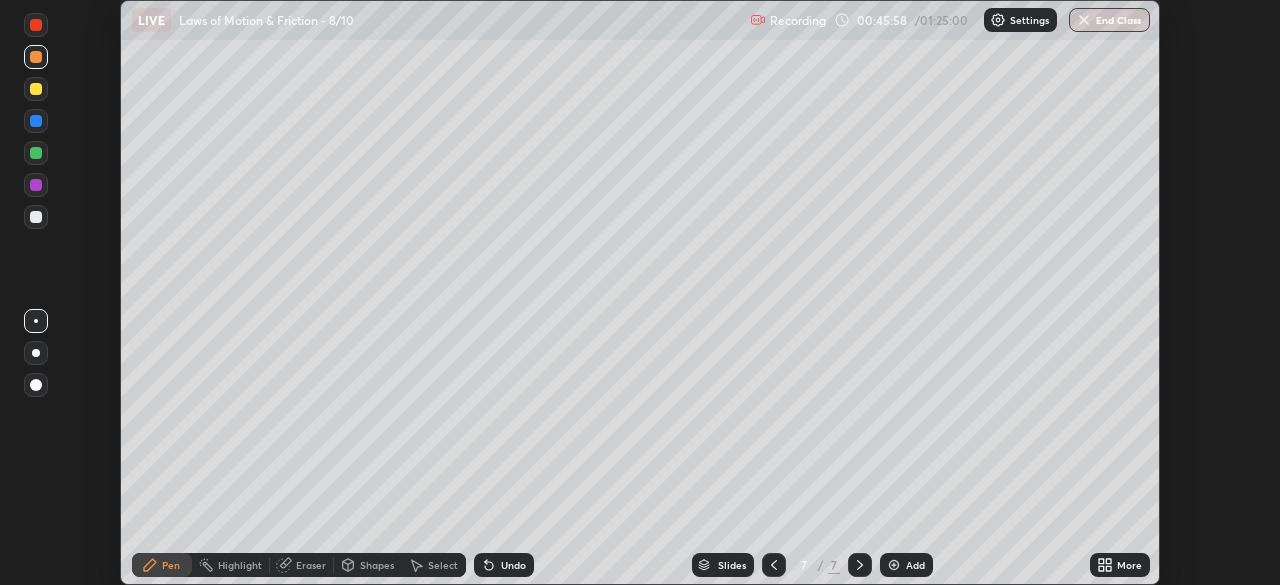 click 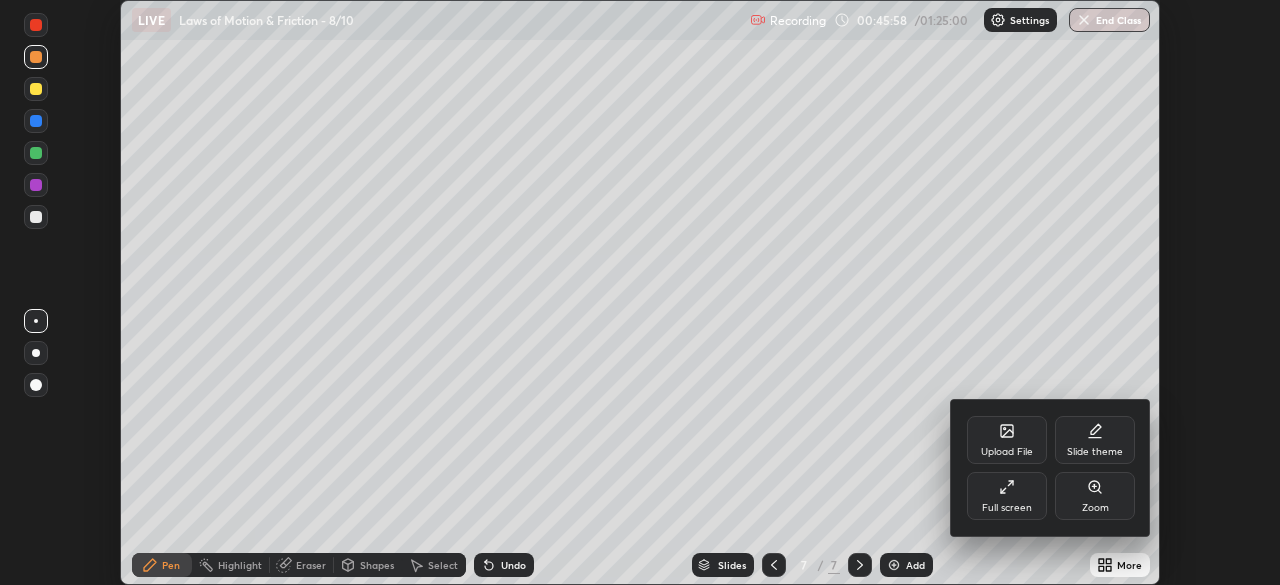 click on "Full screen" at bounding box center (1007, 508) 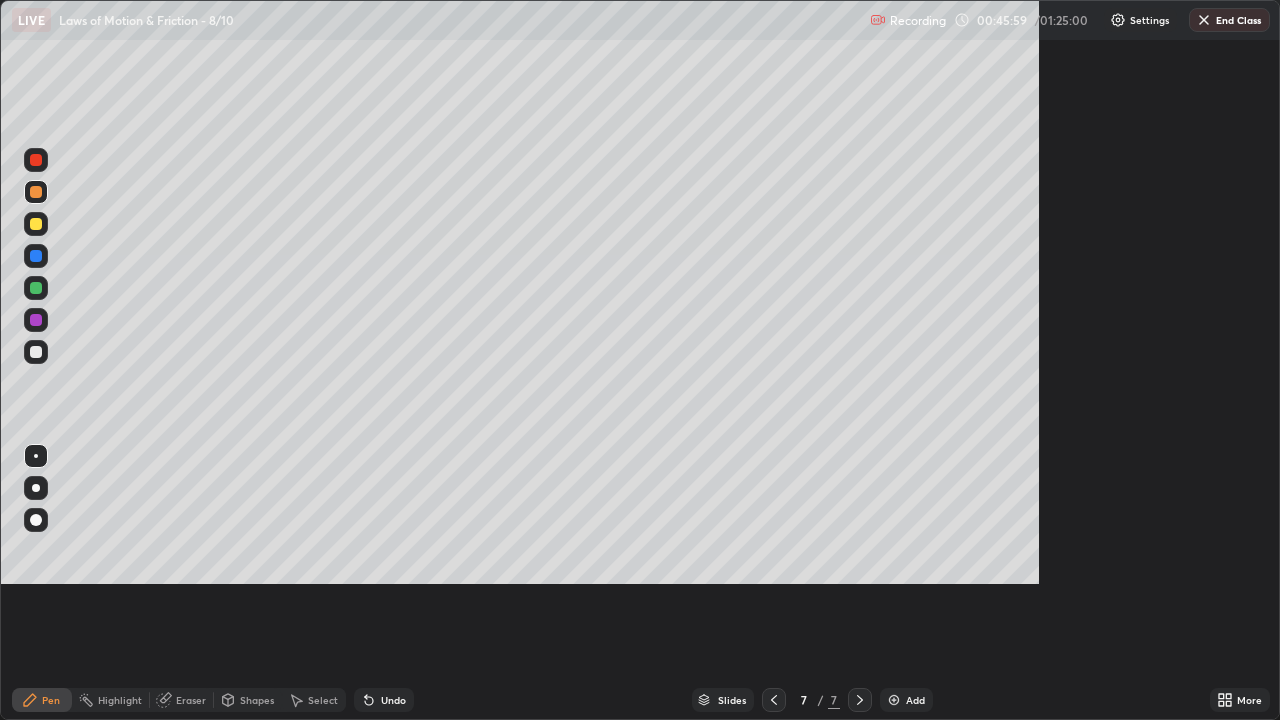 scroll, scrollTop: 99280, scrollLeft: 98720, axis: both 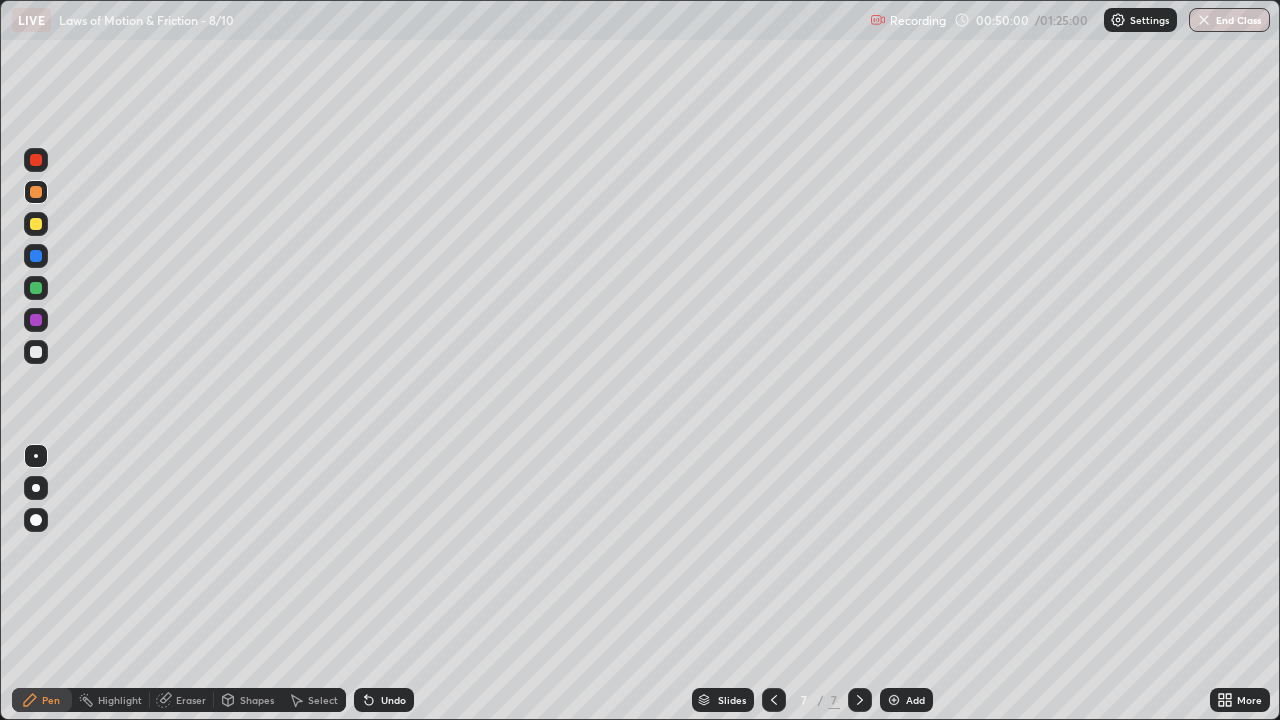 click at bounding box center (36, 320) 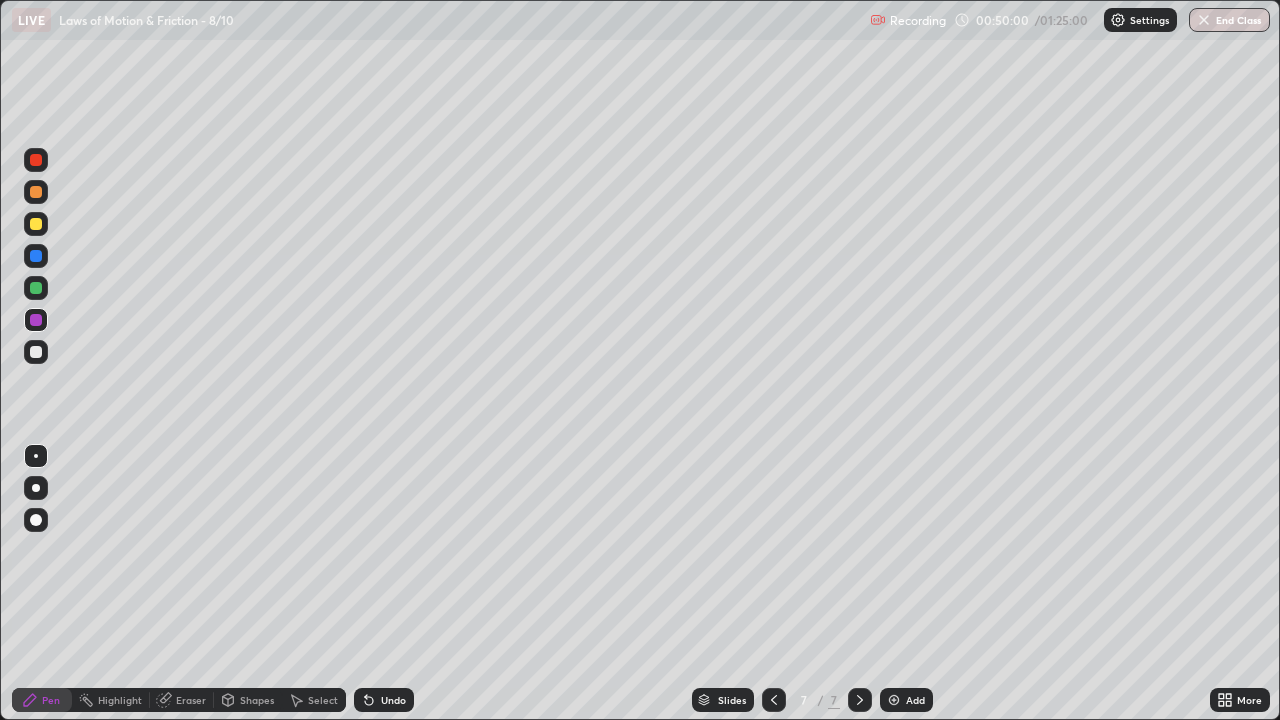 click at bounding box center (36, 288) 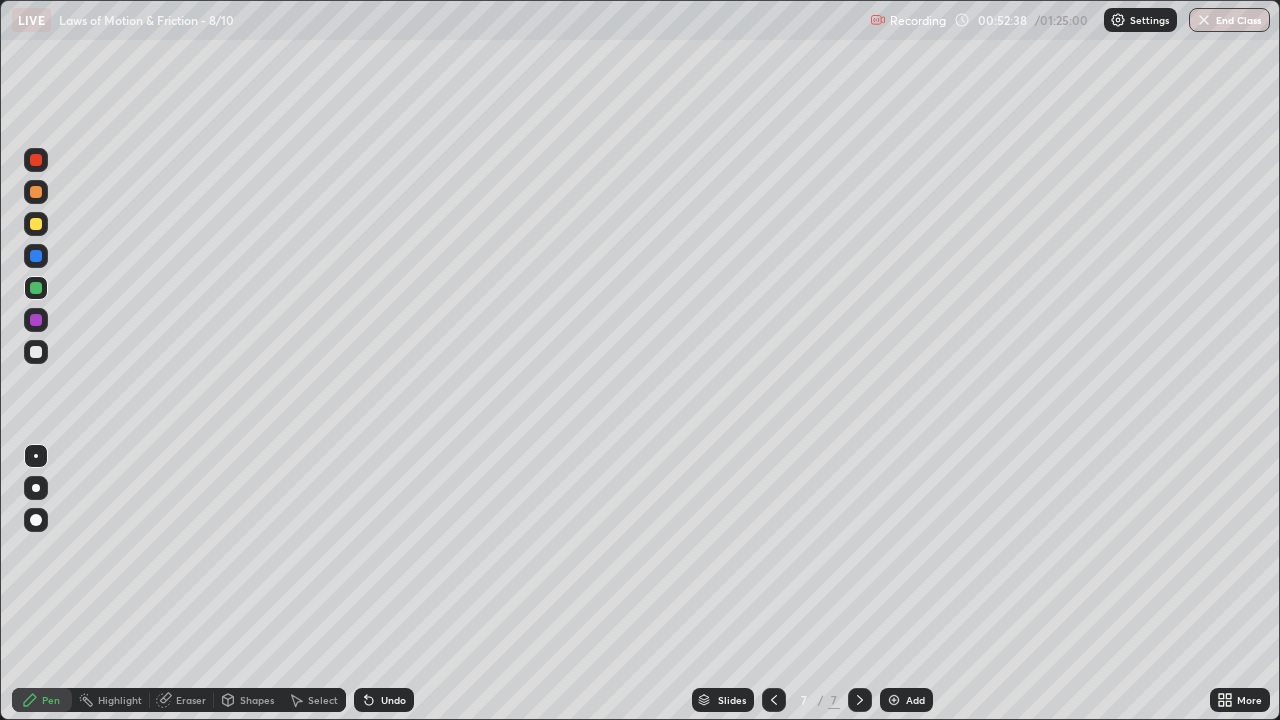 click at bounding box center [36, 352] 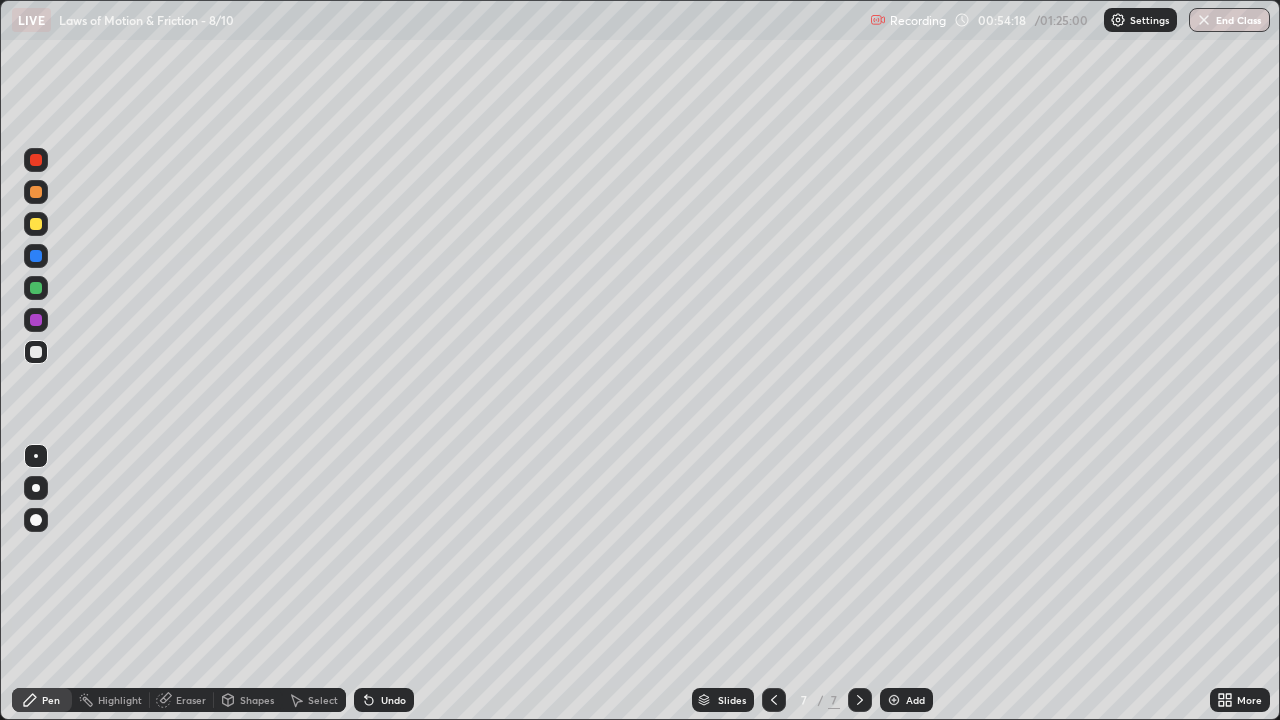 click at bounding box center [894, 700] 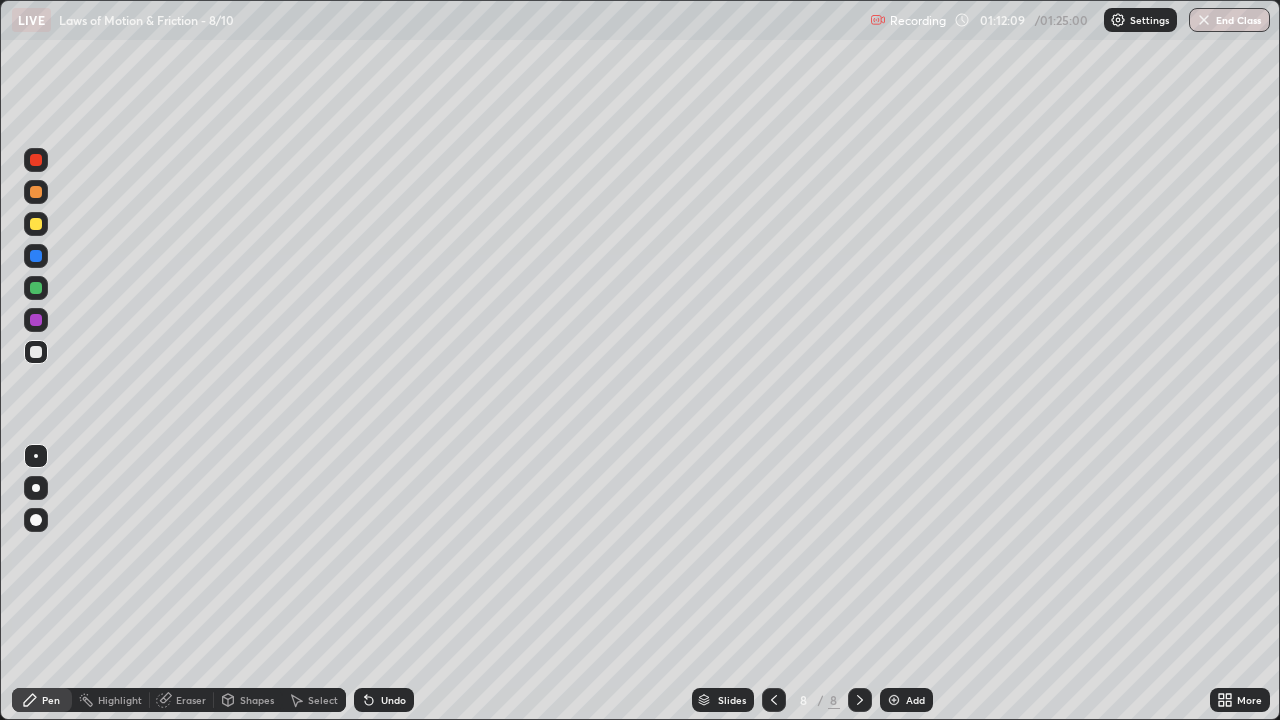 click on "End Class" at bounding box center [1229, 20] 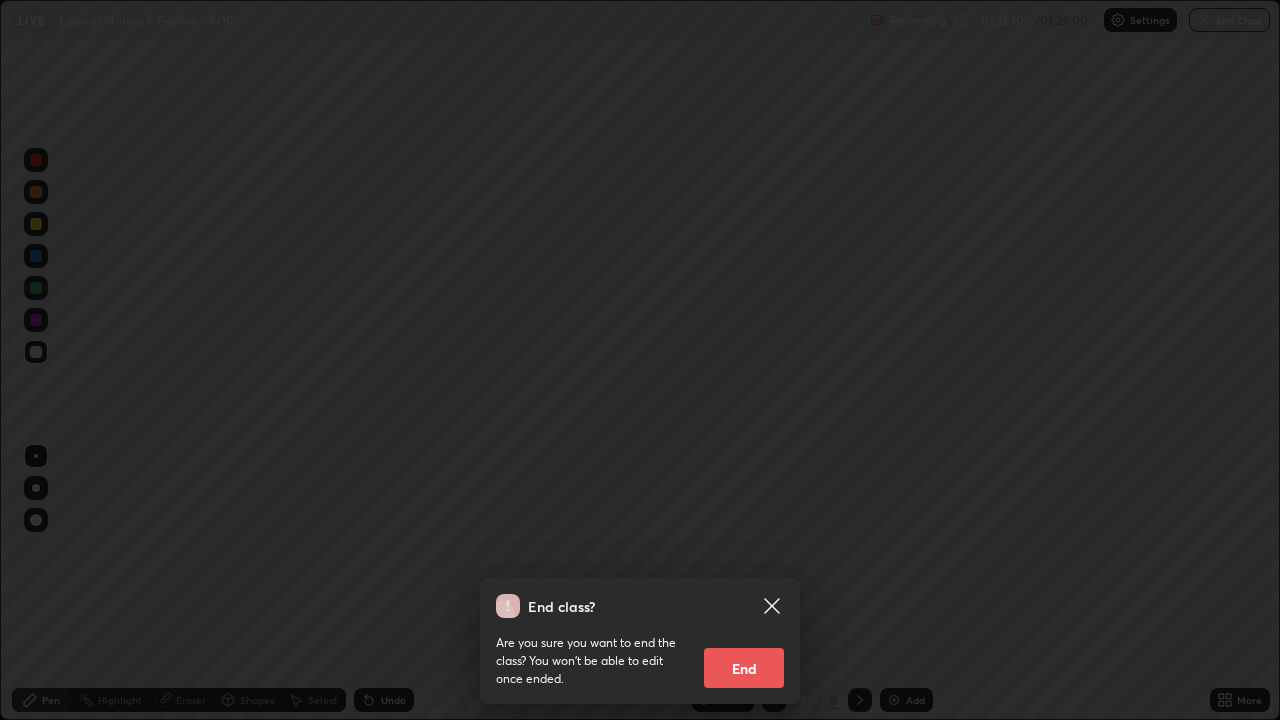 click on "End" at bounding box center (744, 668) 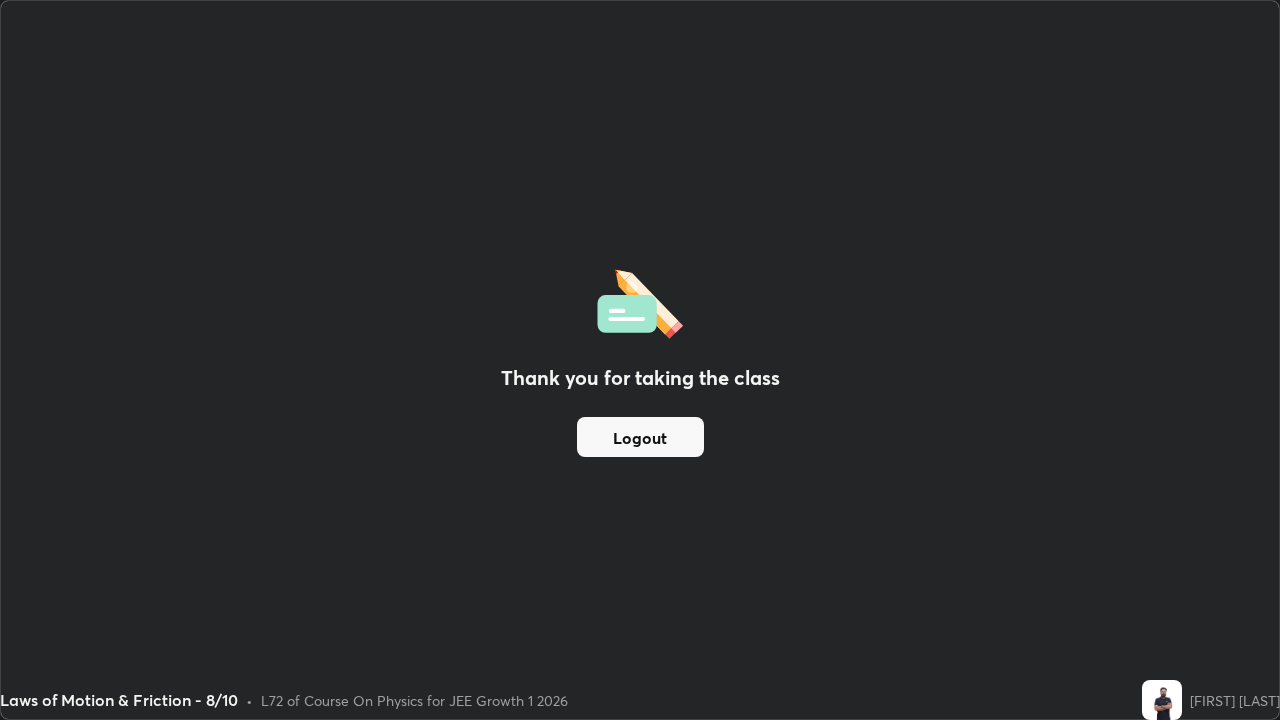 click on "Logout" at bounding box center [640, 437] 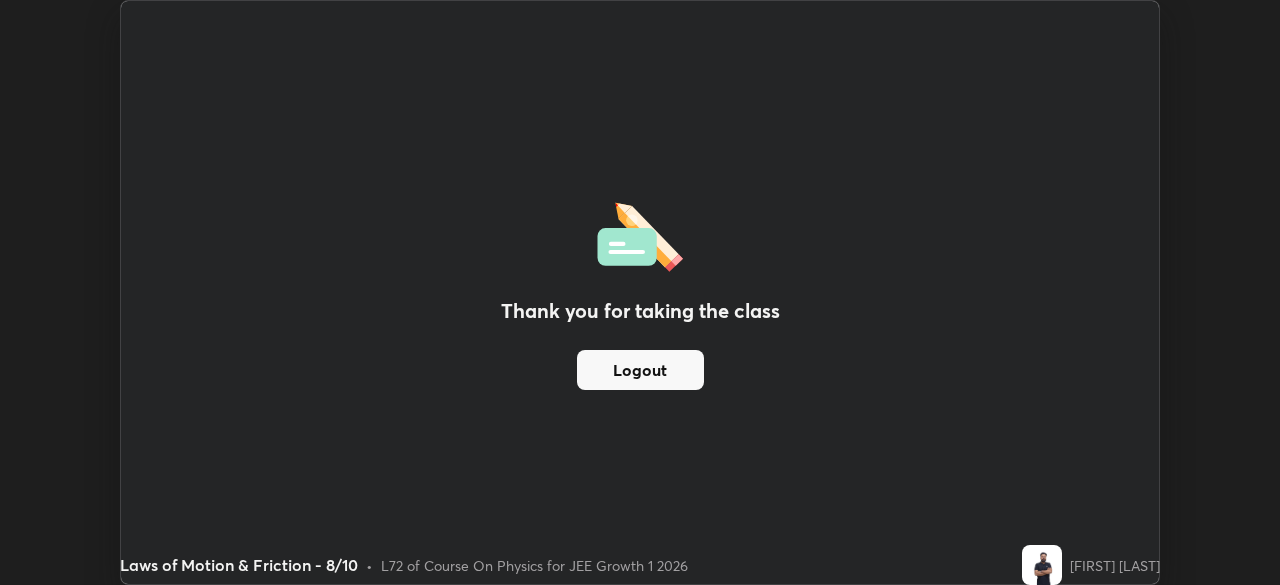 scroll, scrollTop: 585, scrollLeft: 1280, axis: both 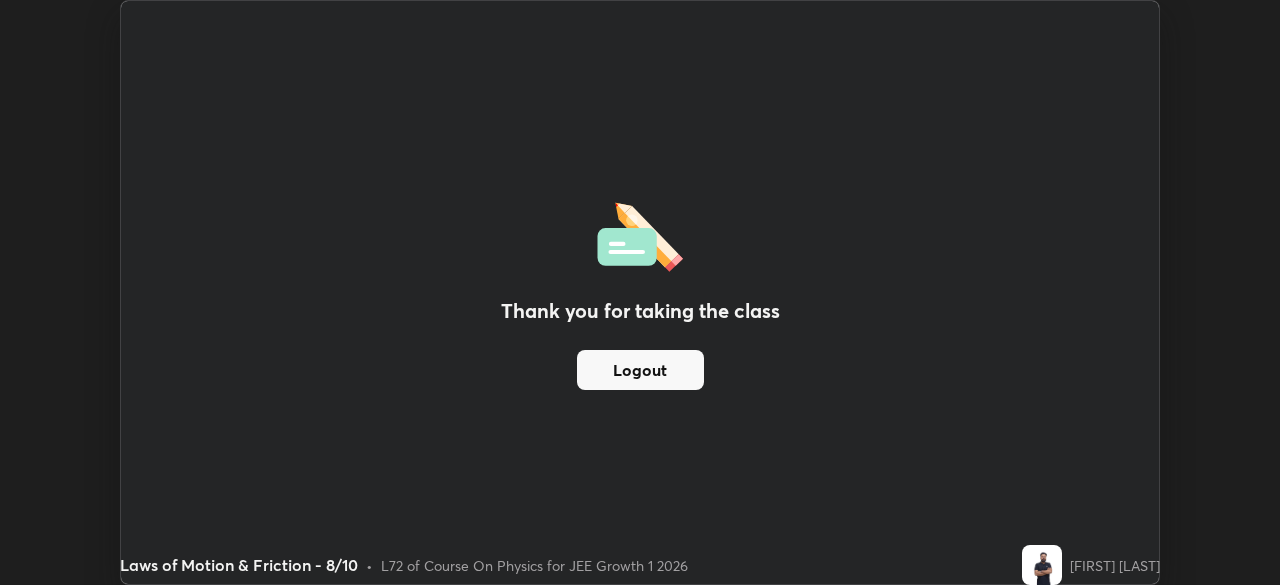 click on "Thank you for taking the class Logout" at bounding box center (640, 292) 